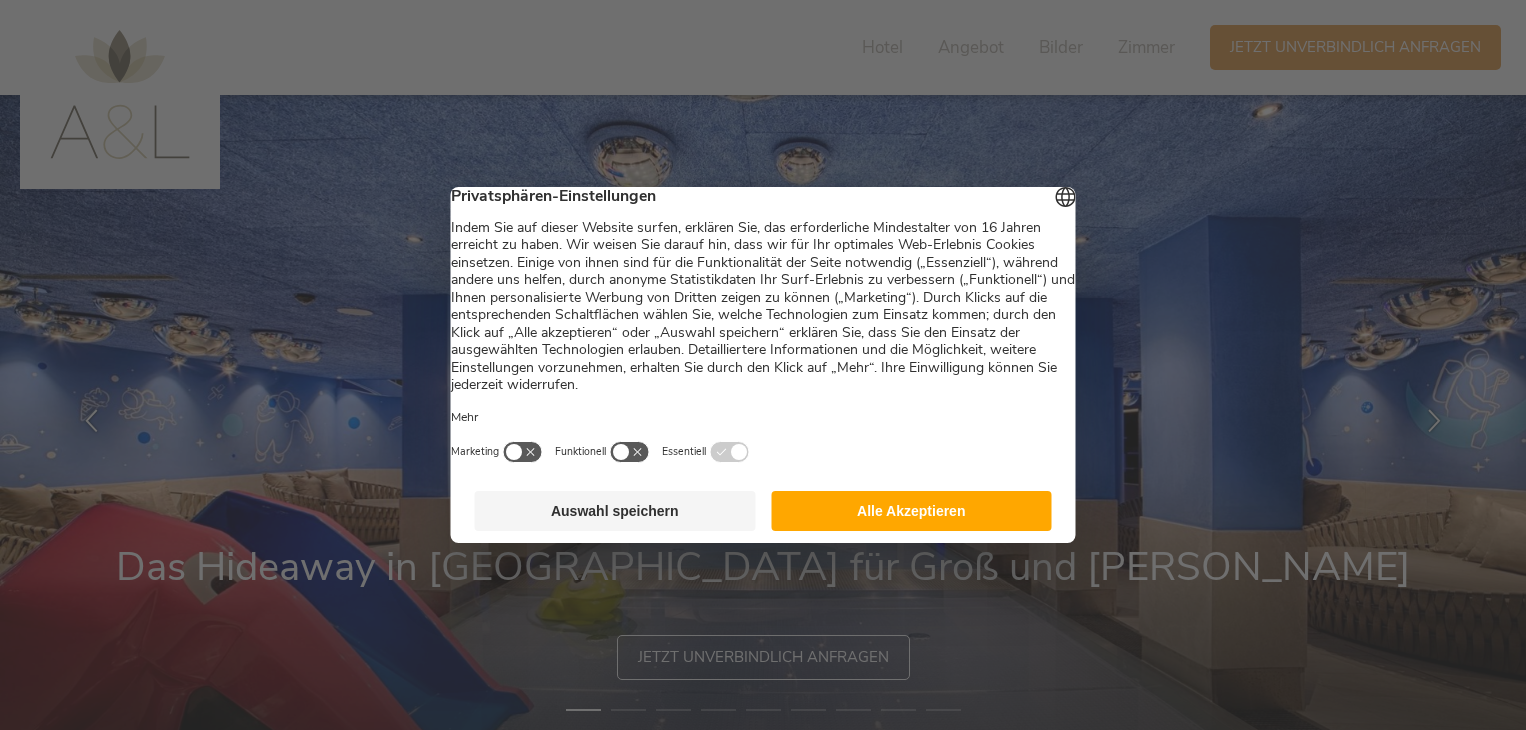 scroll, scrollTop: 0, scrollLeft: 0, axis: both 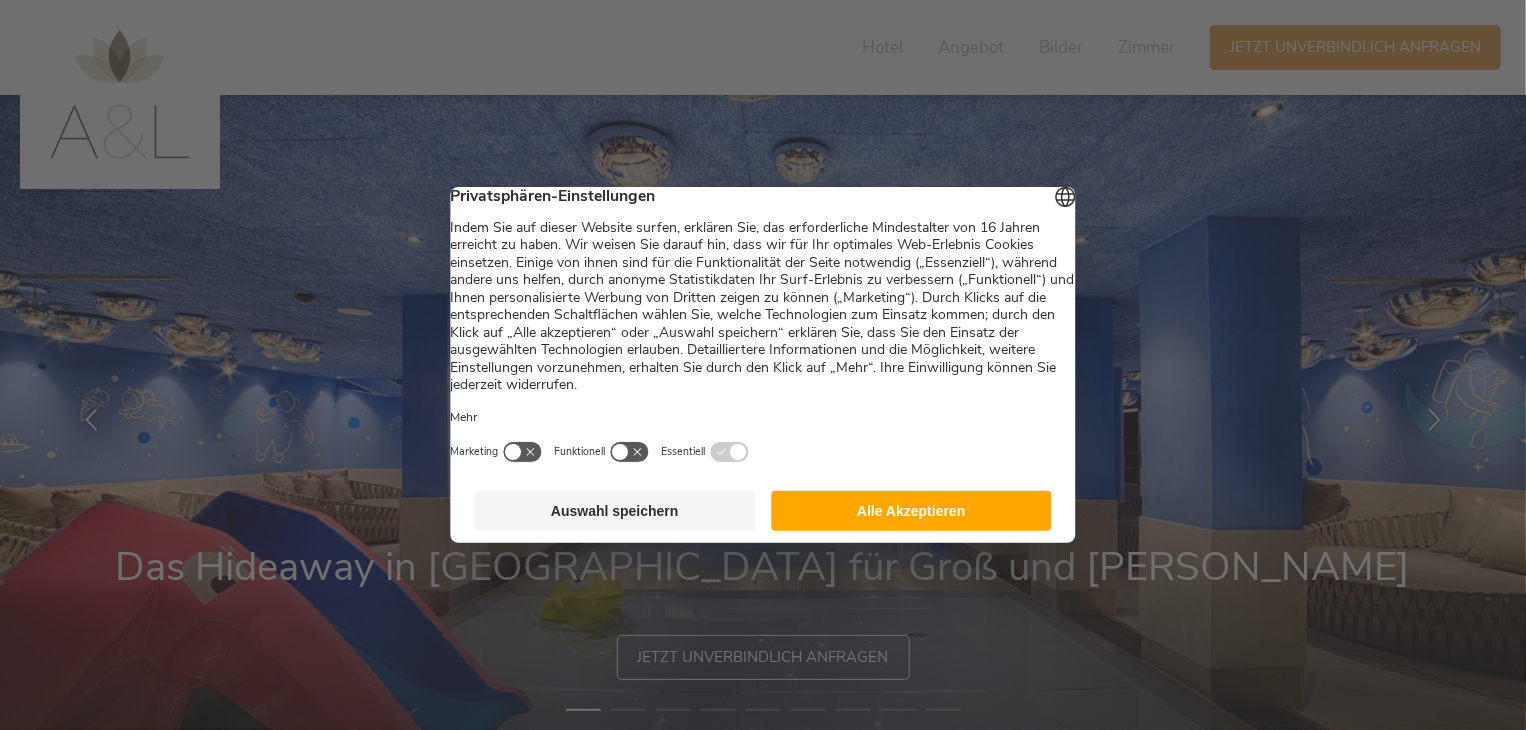 click on "Alle Akzeptieren" at bounding box center [911, 511] 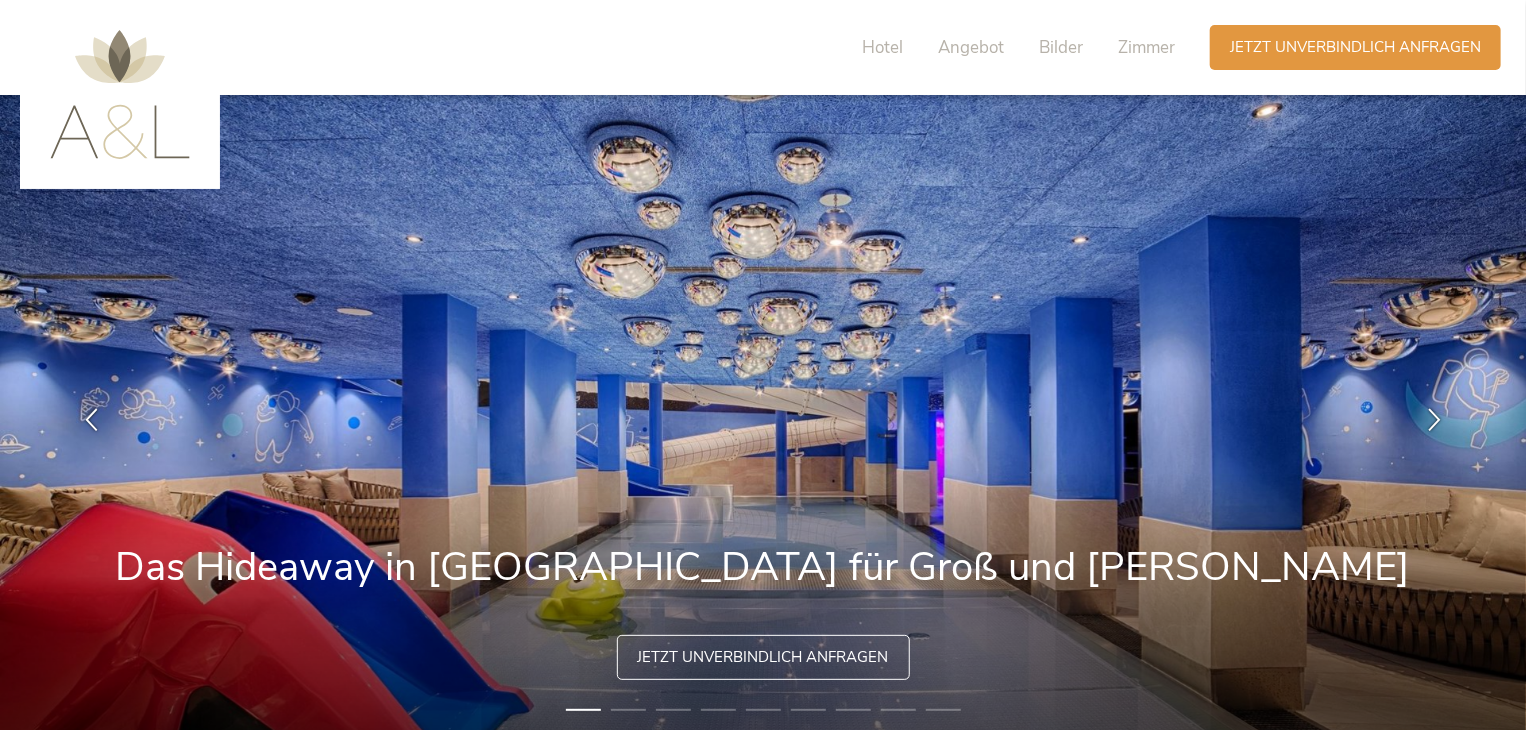scroll, scrollTop: 0, scrollLeft: 0, axis: both 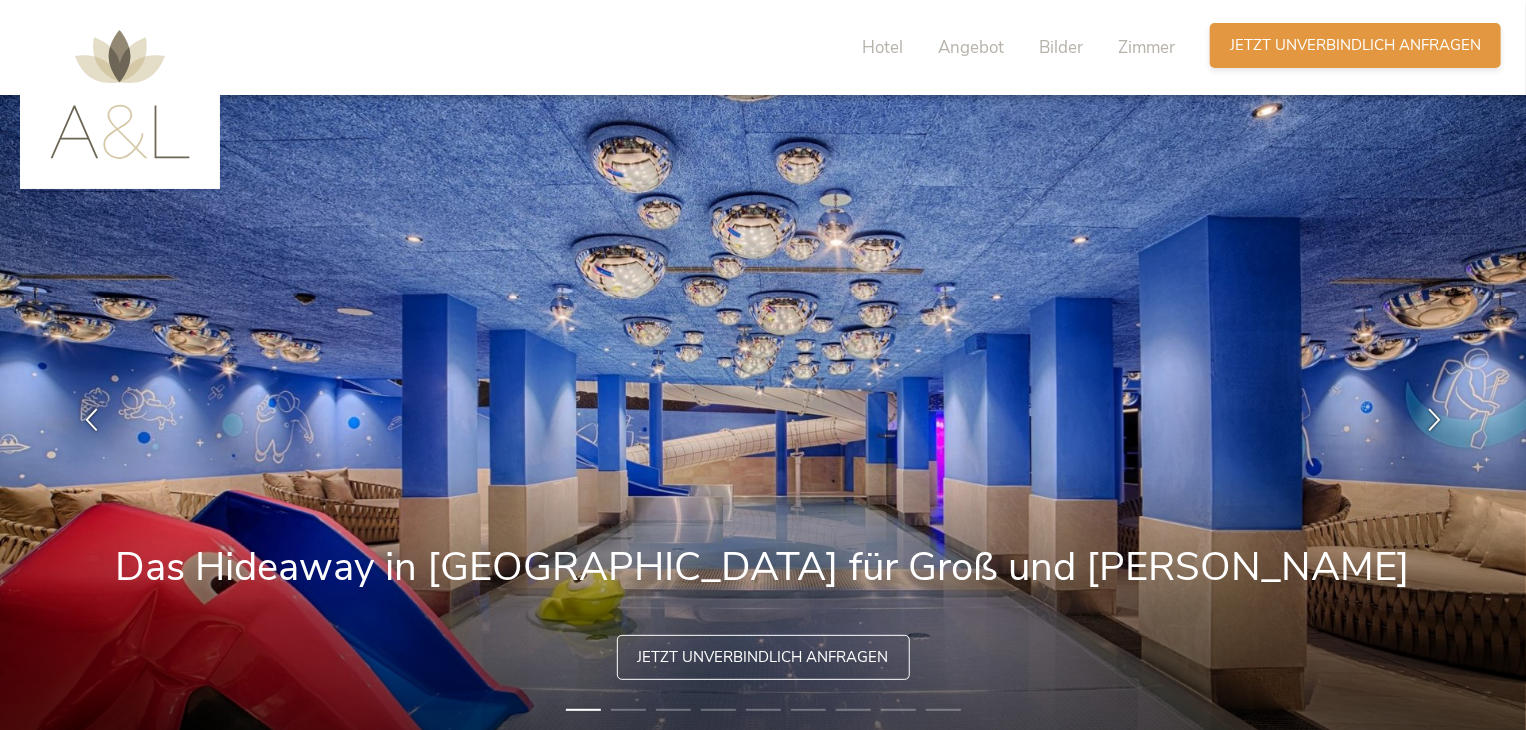 click on "Jetzt unverbindlich anfragen" at bounding box center (1355, 45) 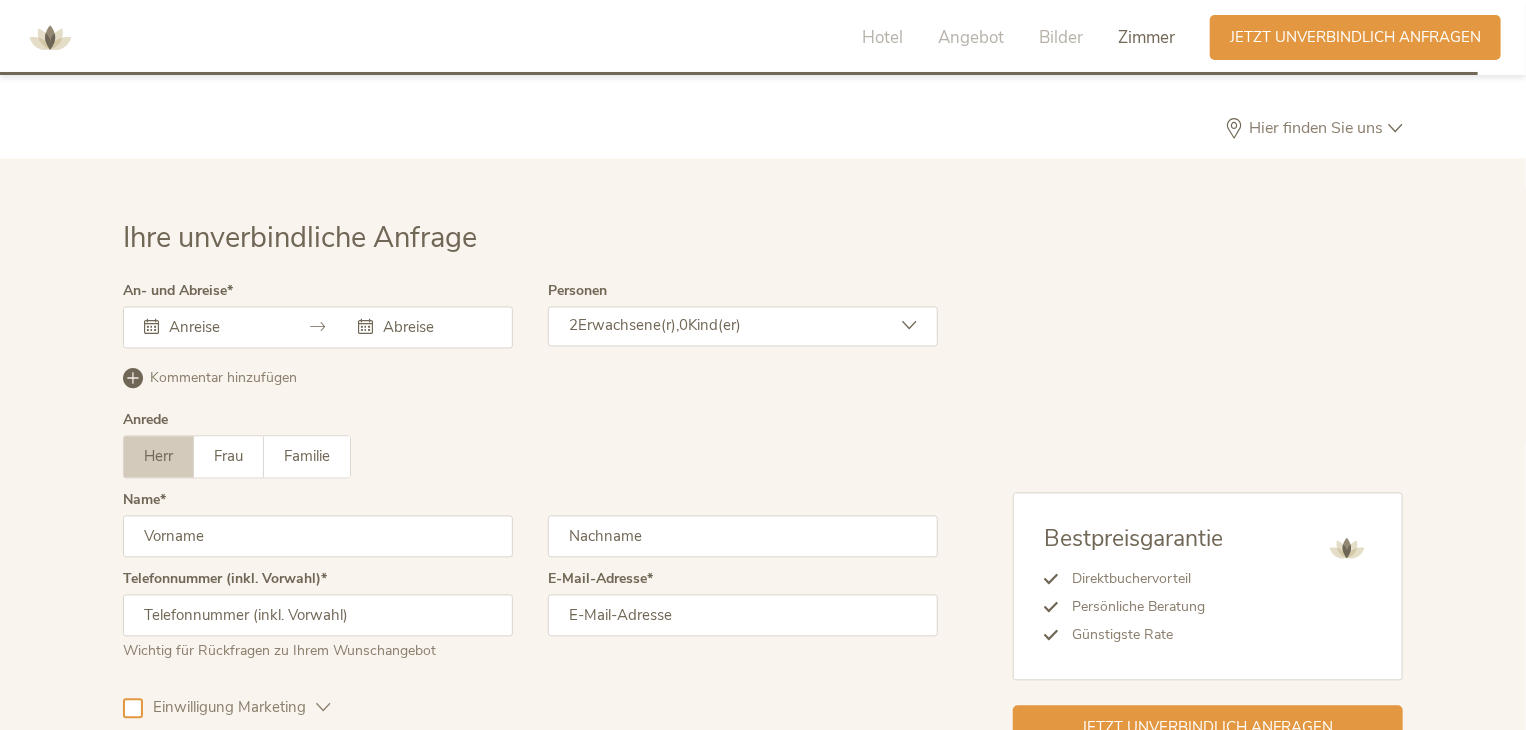 scroll, scrollTop: 5740, scrollLeft: 0, axis: vertical 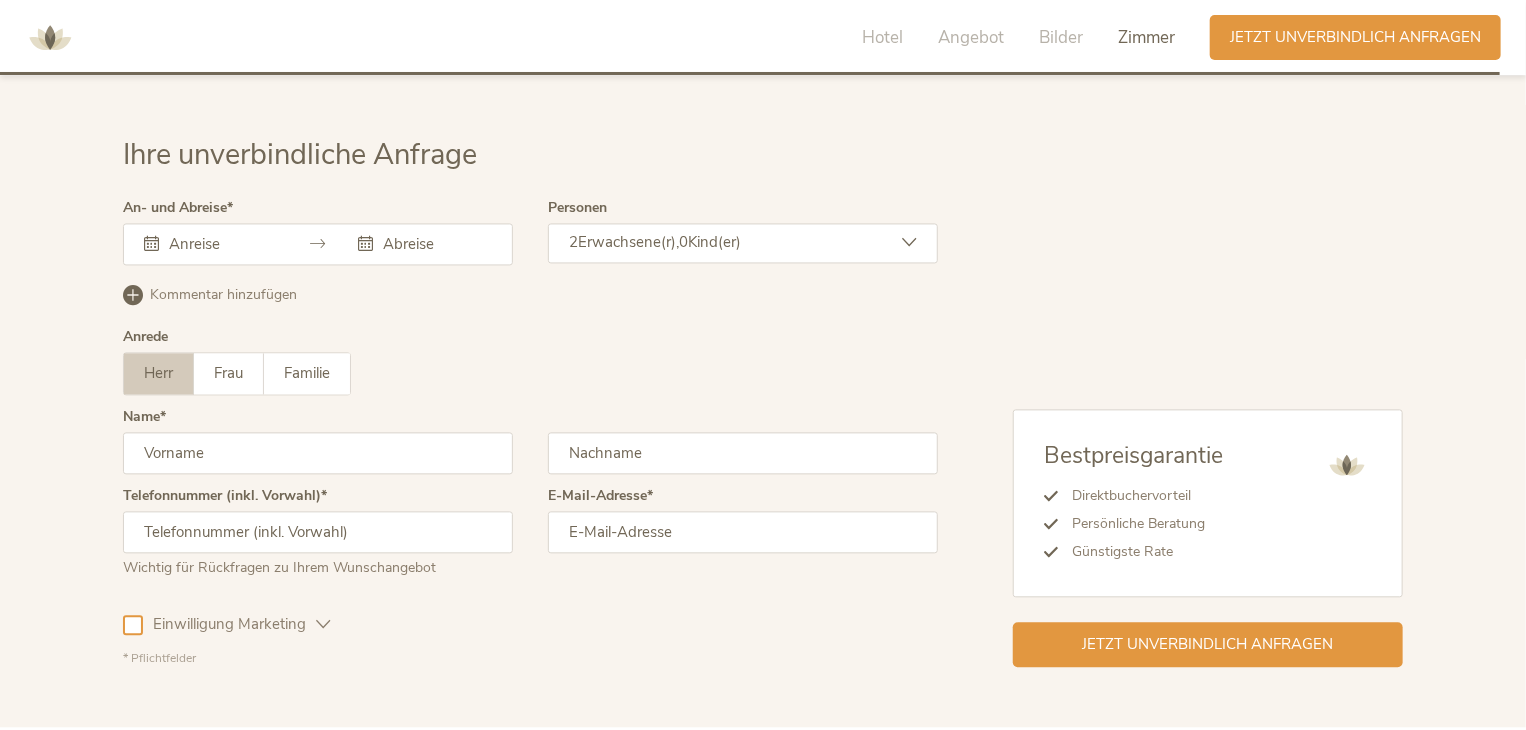 click at bounding box center (318, 244) 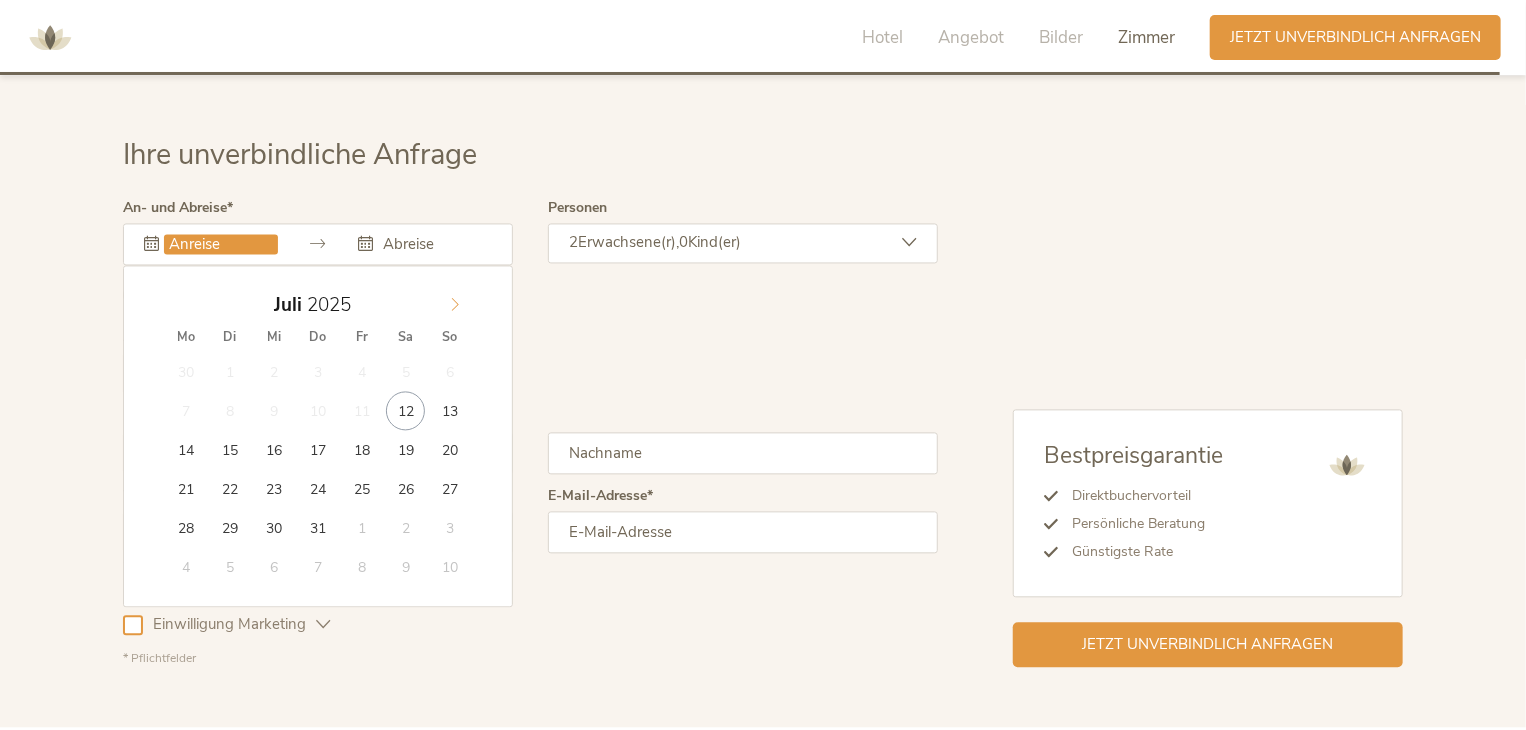 click 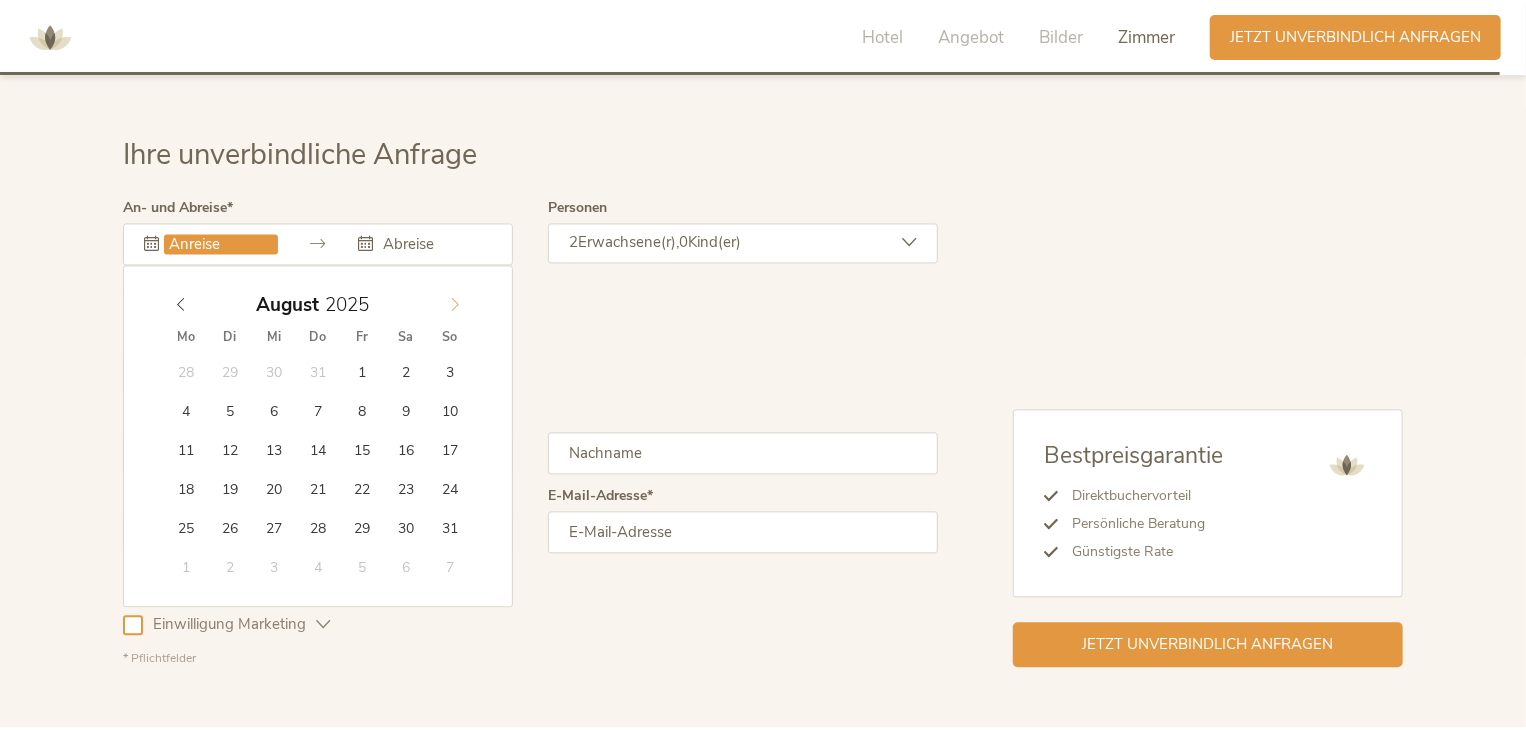 click 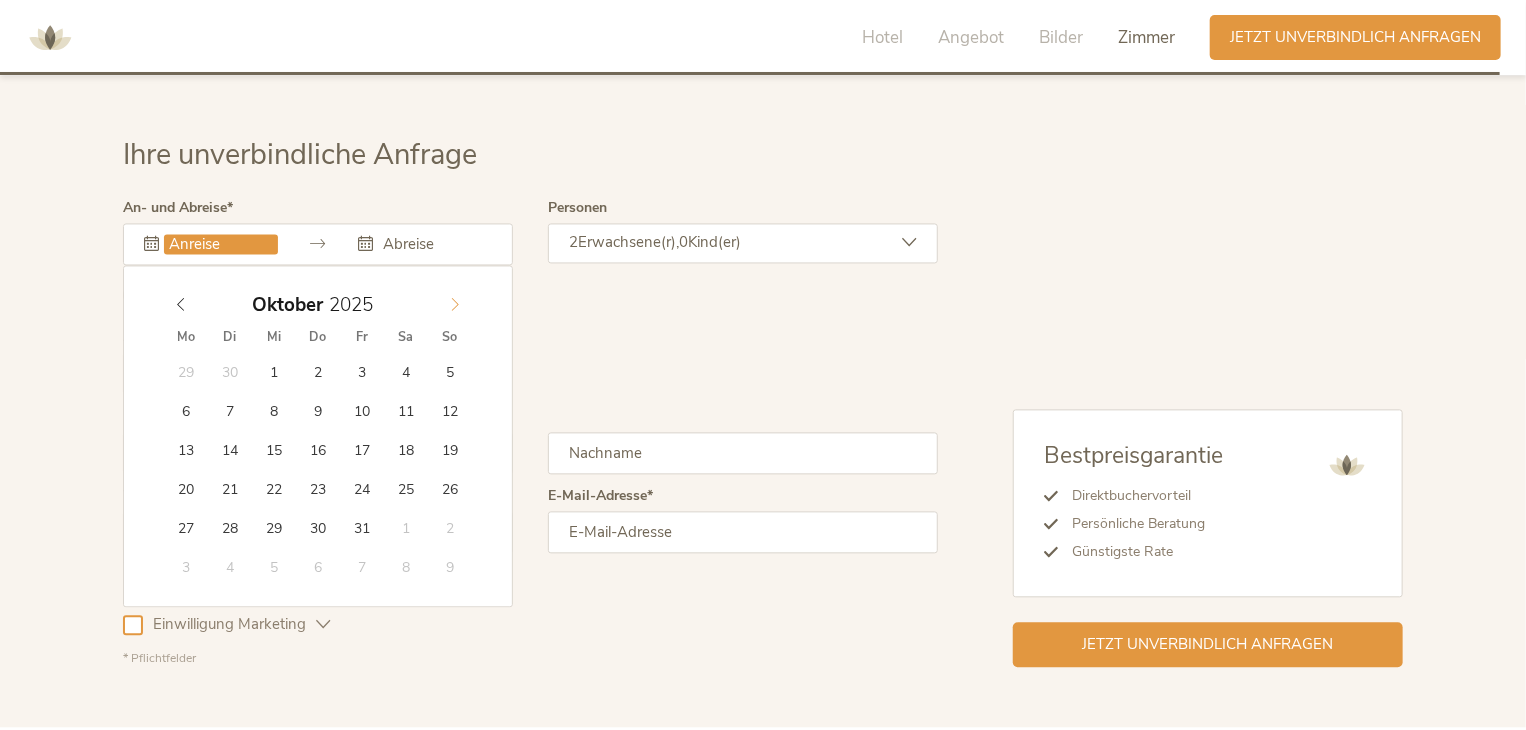 click 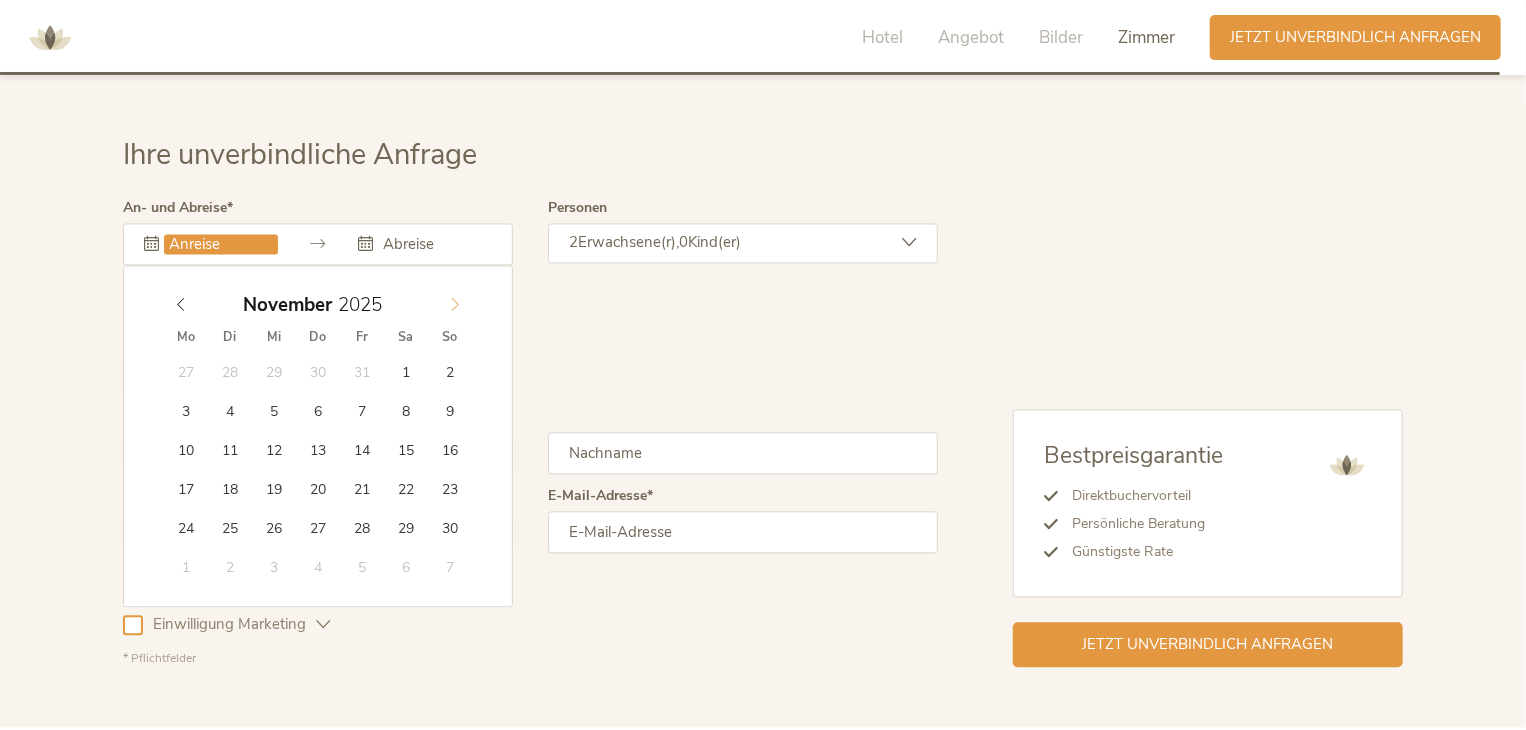 click 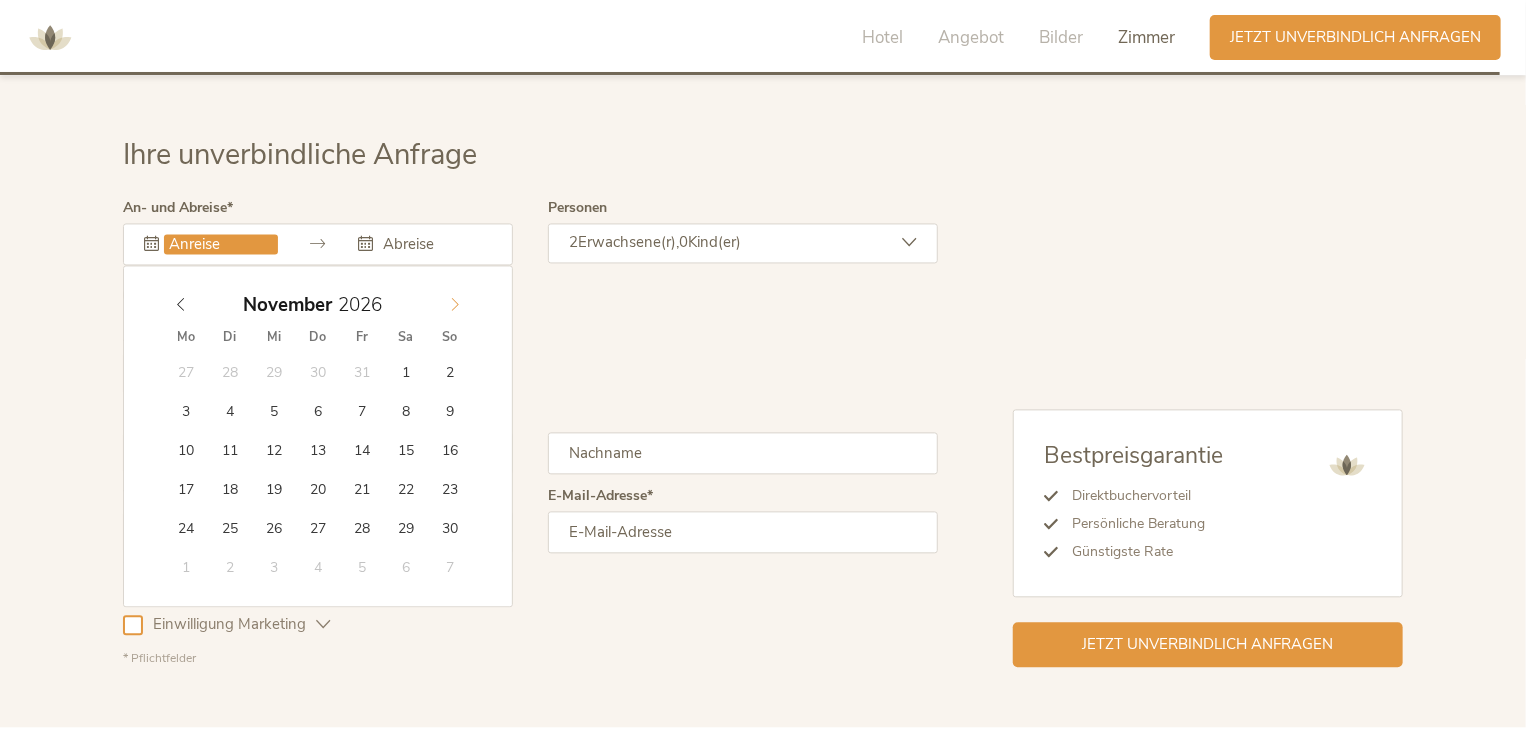 click 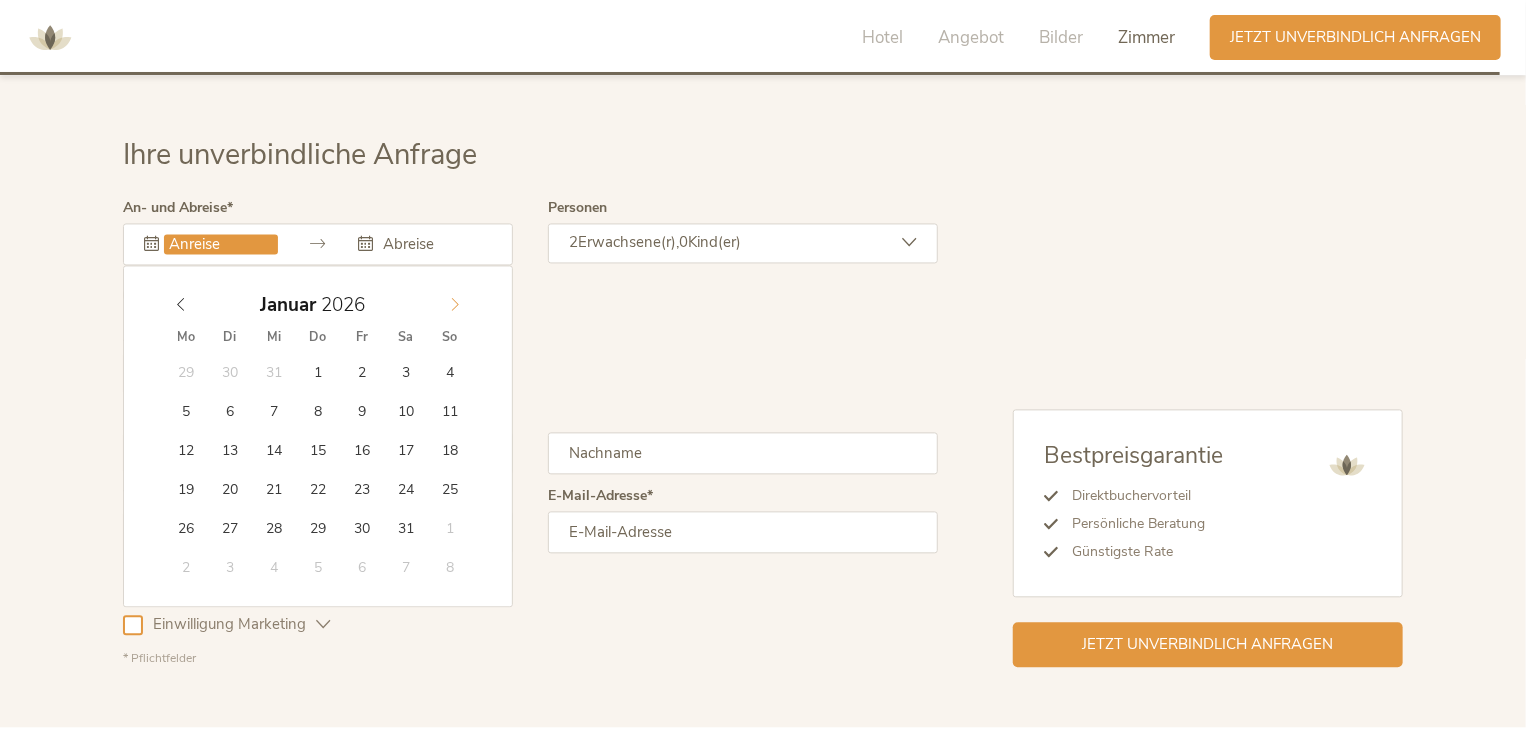 click 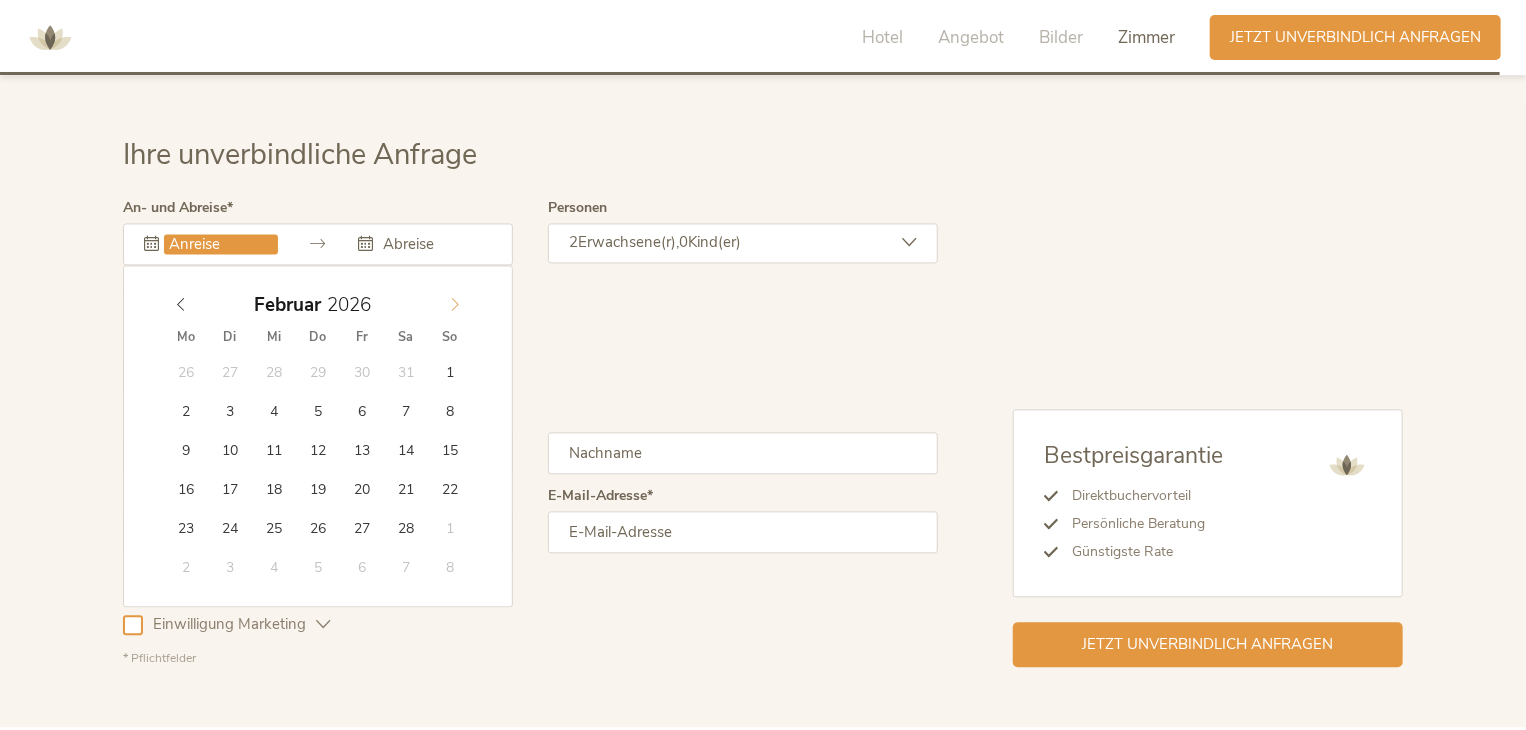 click 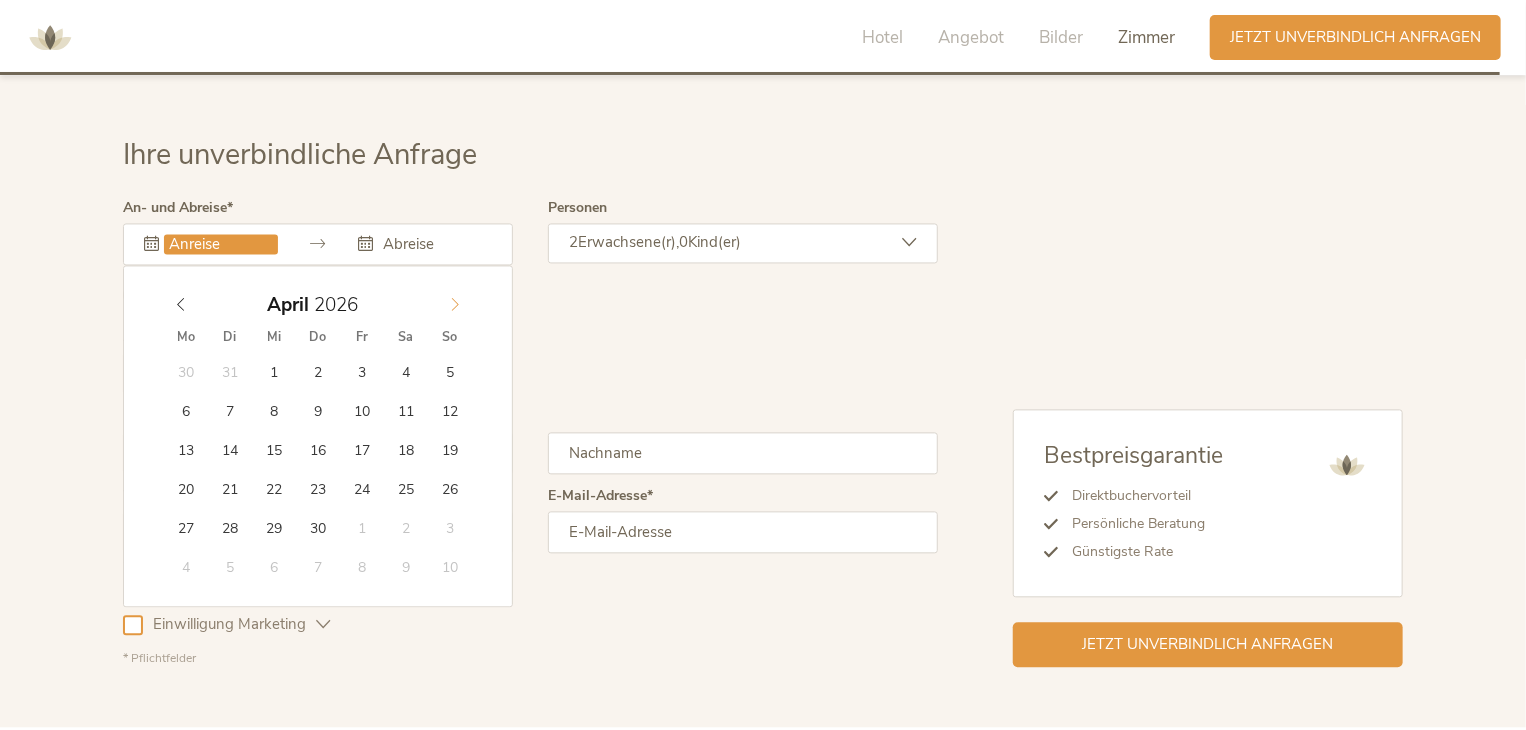 click 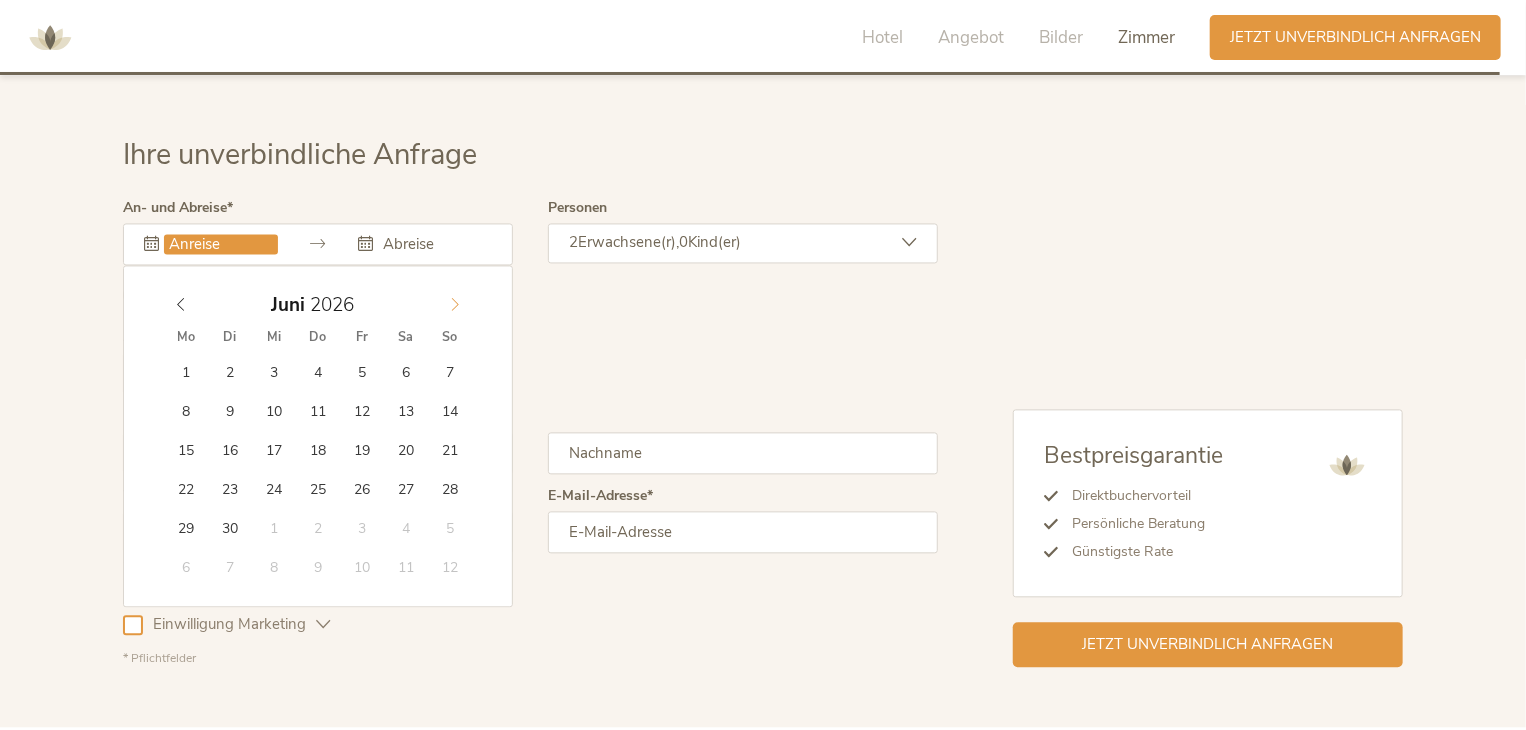 click 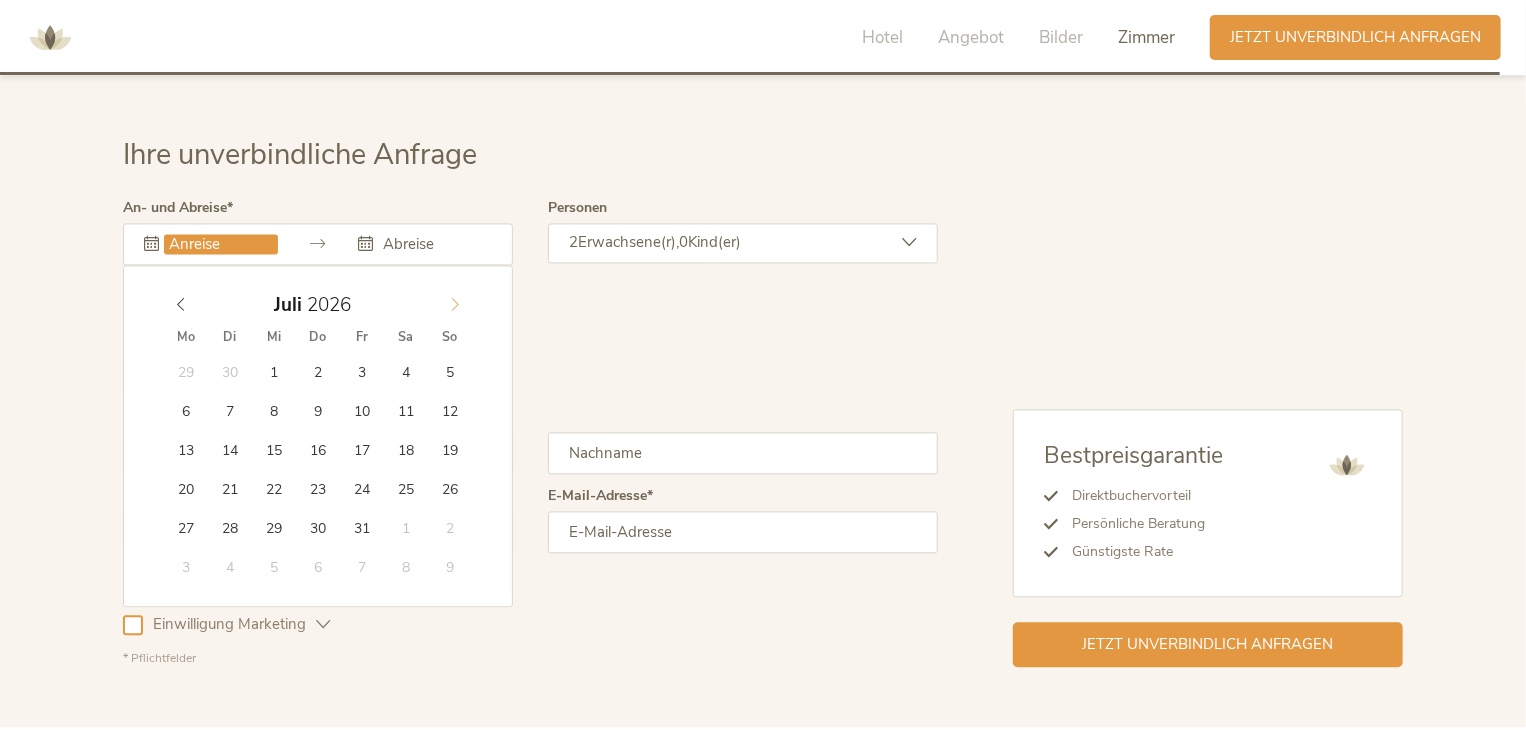 click 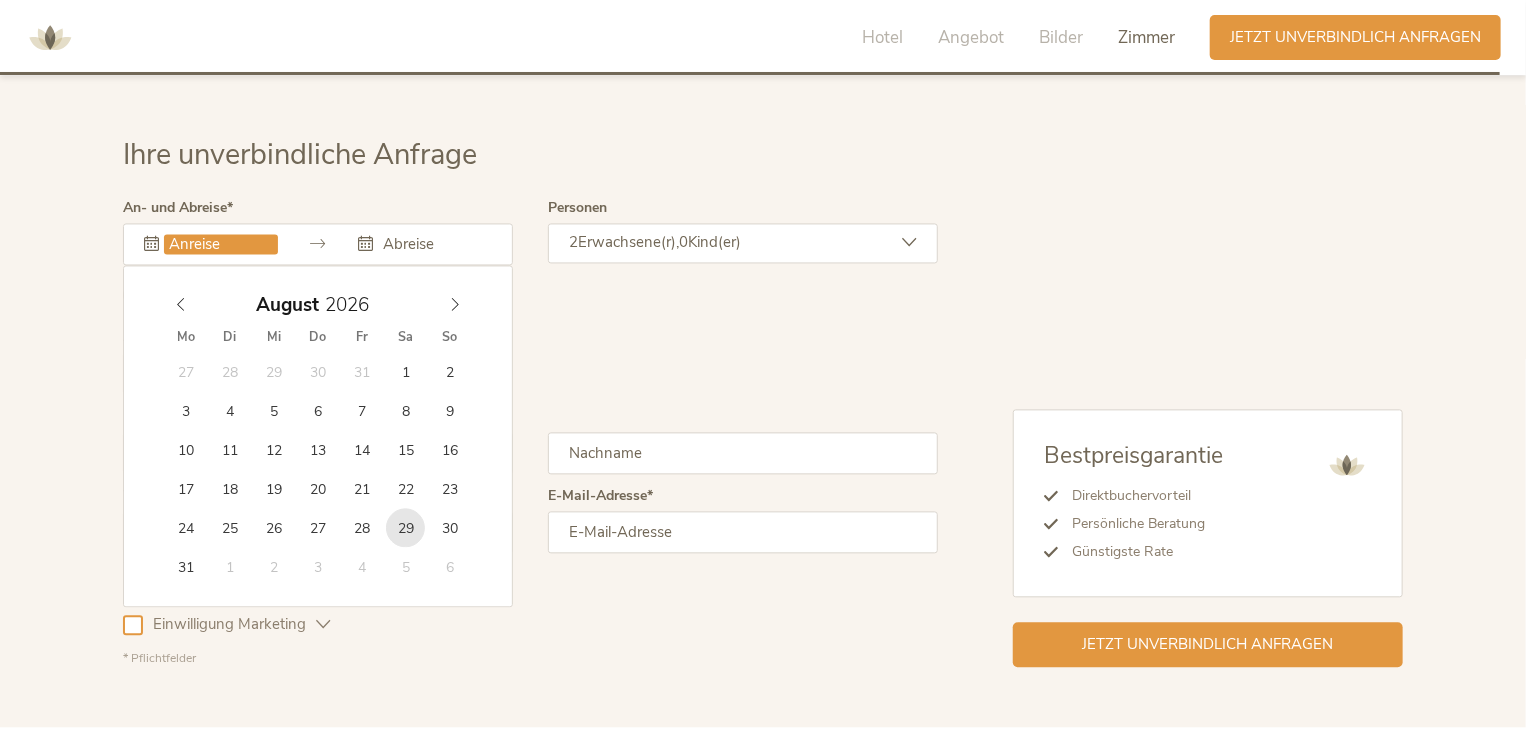 type on "29.08.2026" 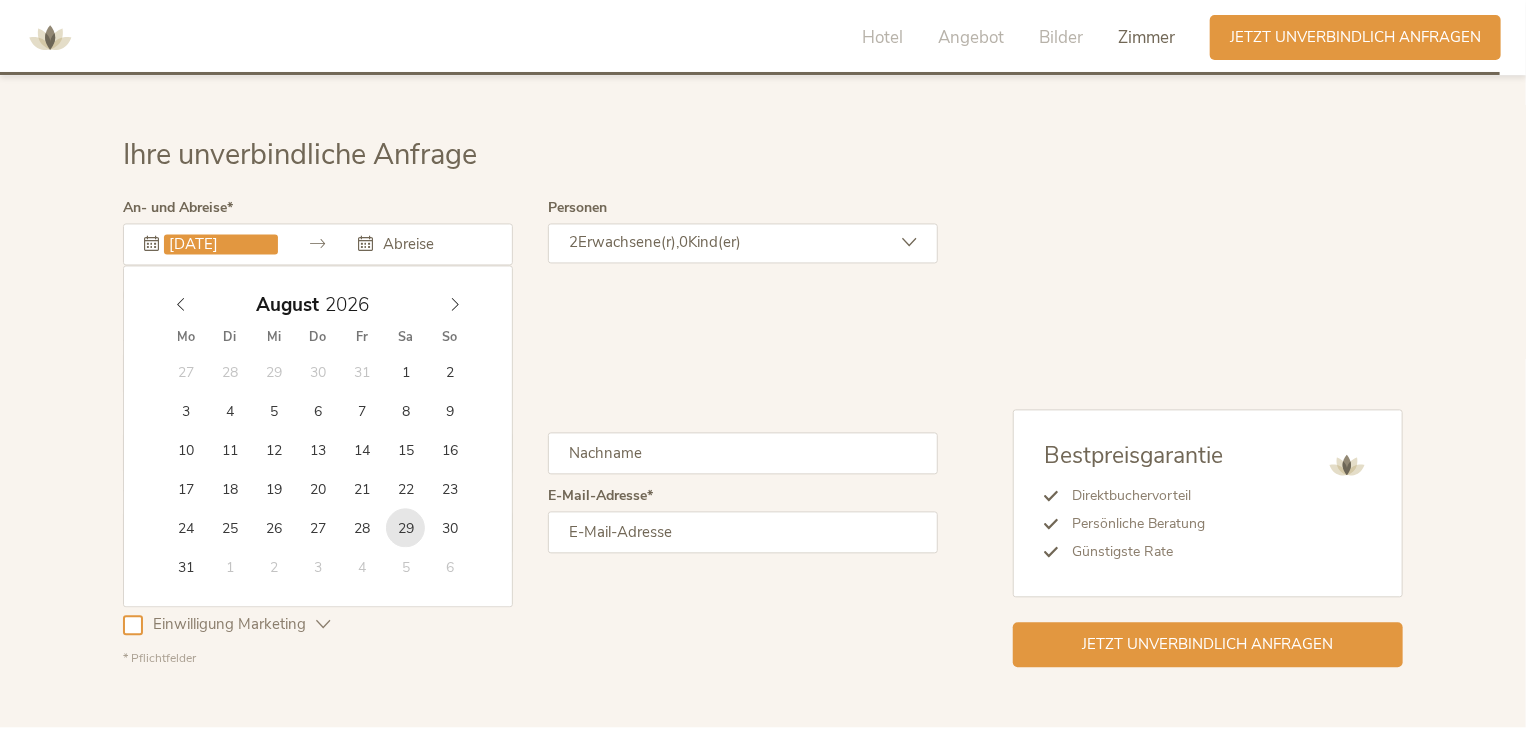 type on "2026" 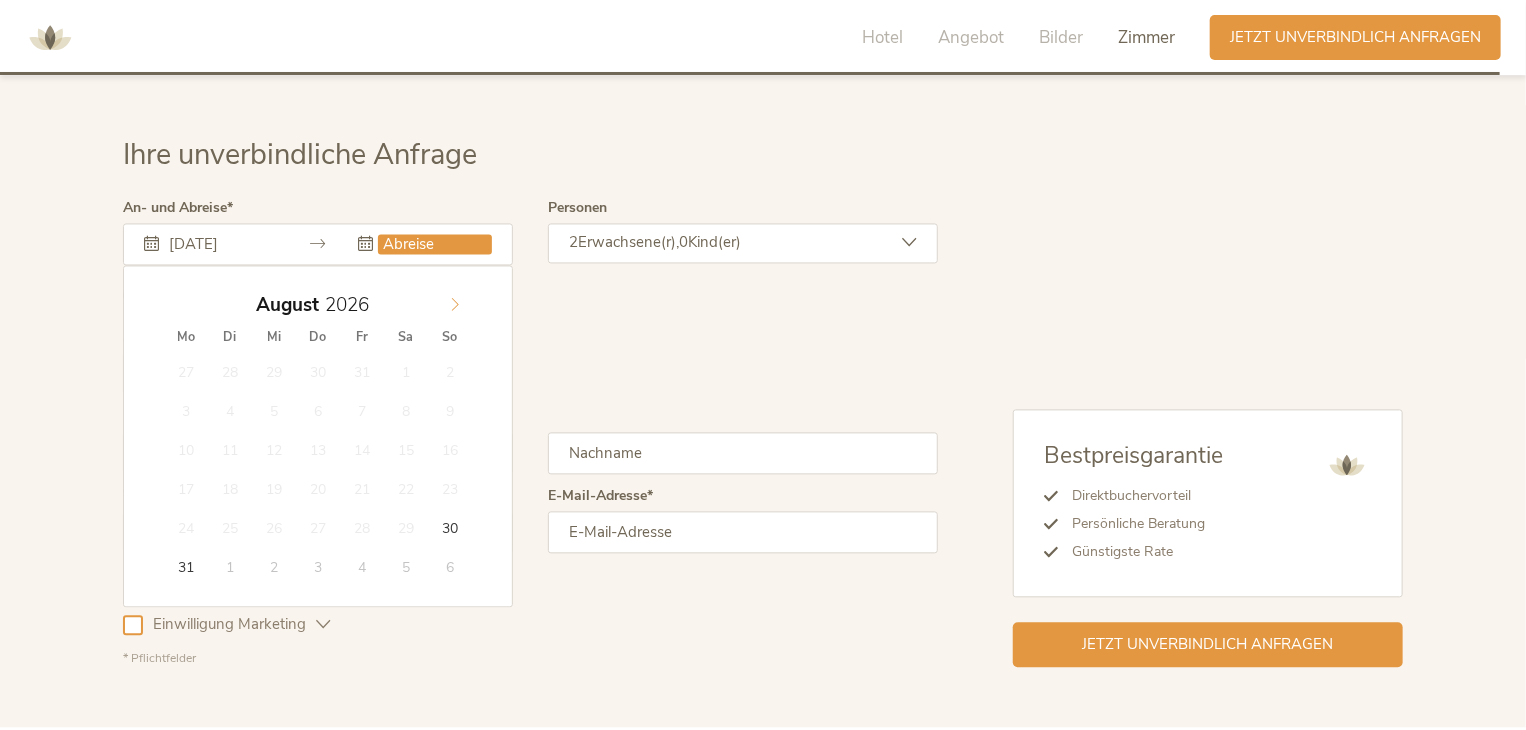click 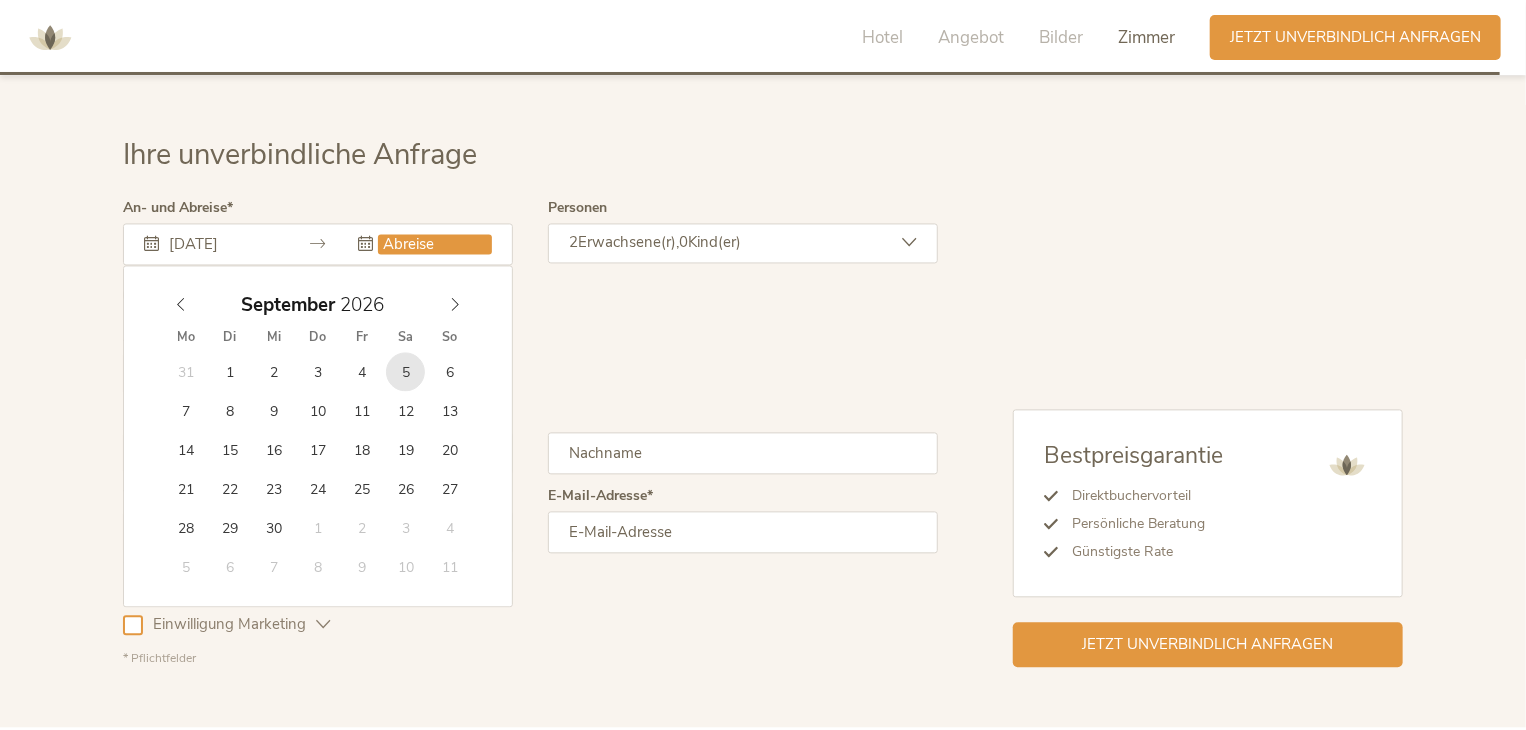 type on "05.09.2026" 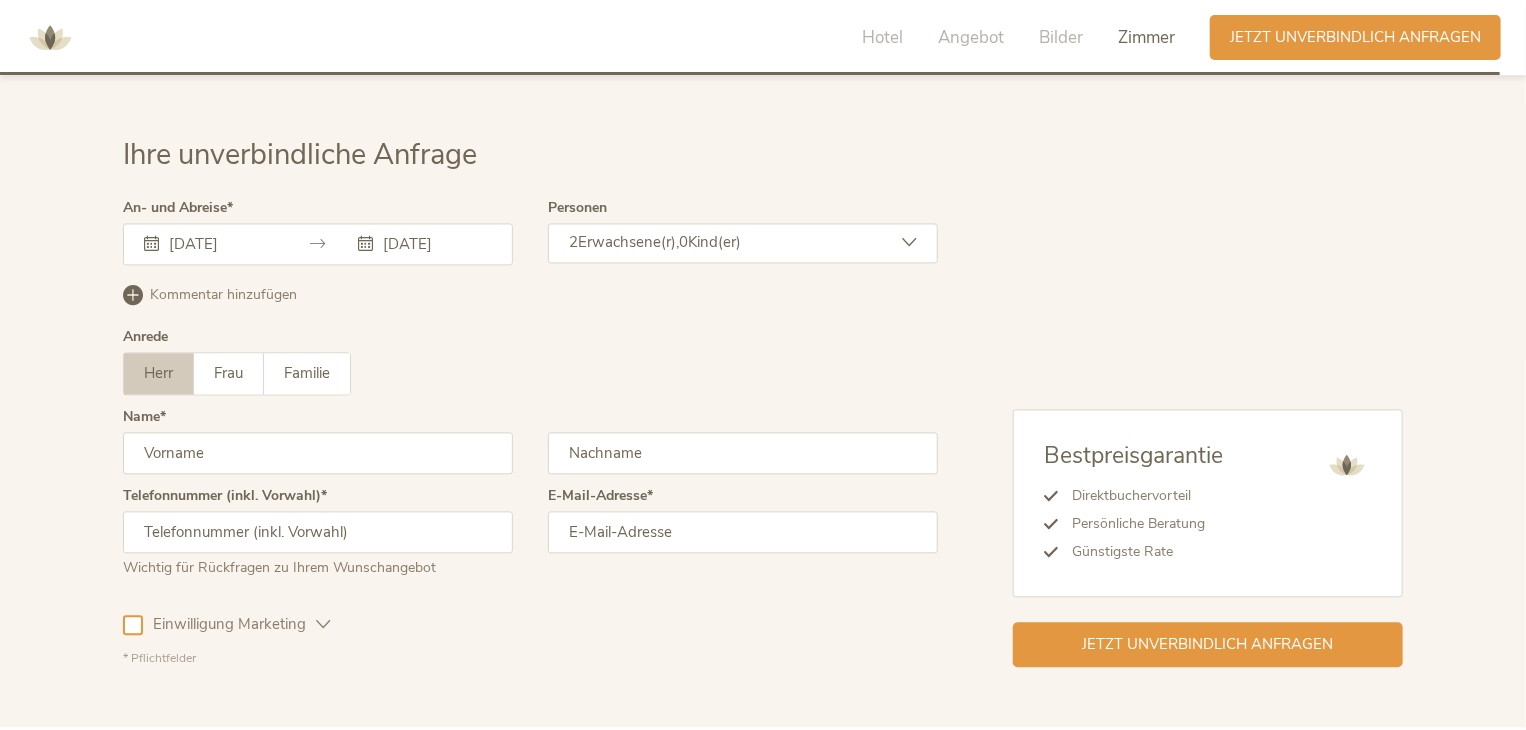 click on "Erwachsene(r)," at bounding box center [628, 242] 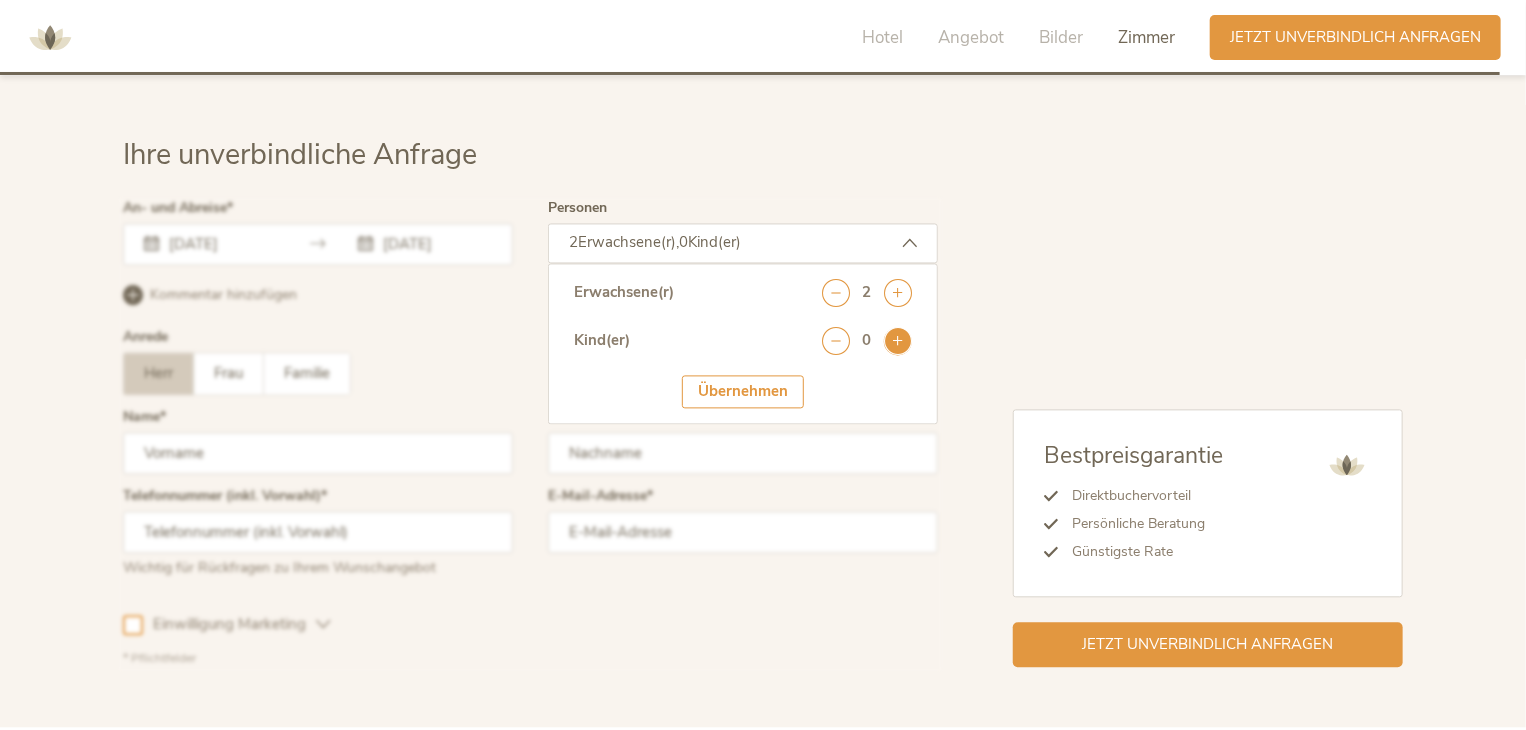 click at bounding box center [898, 341] 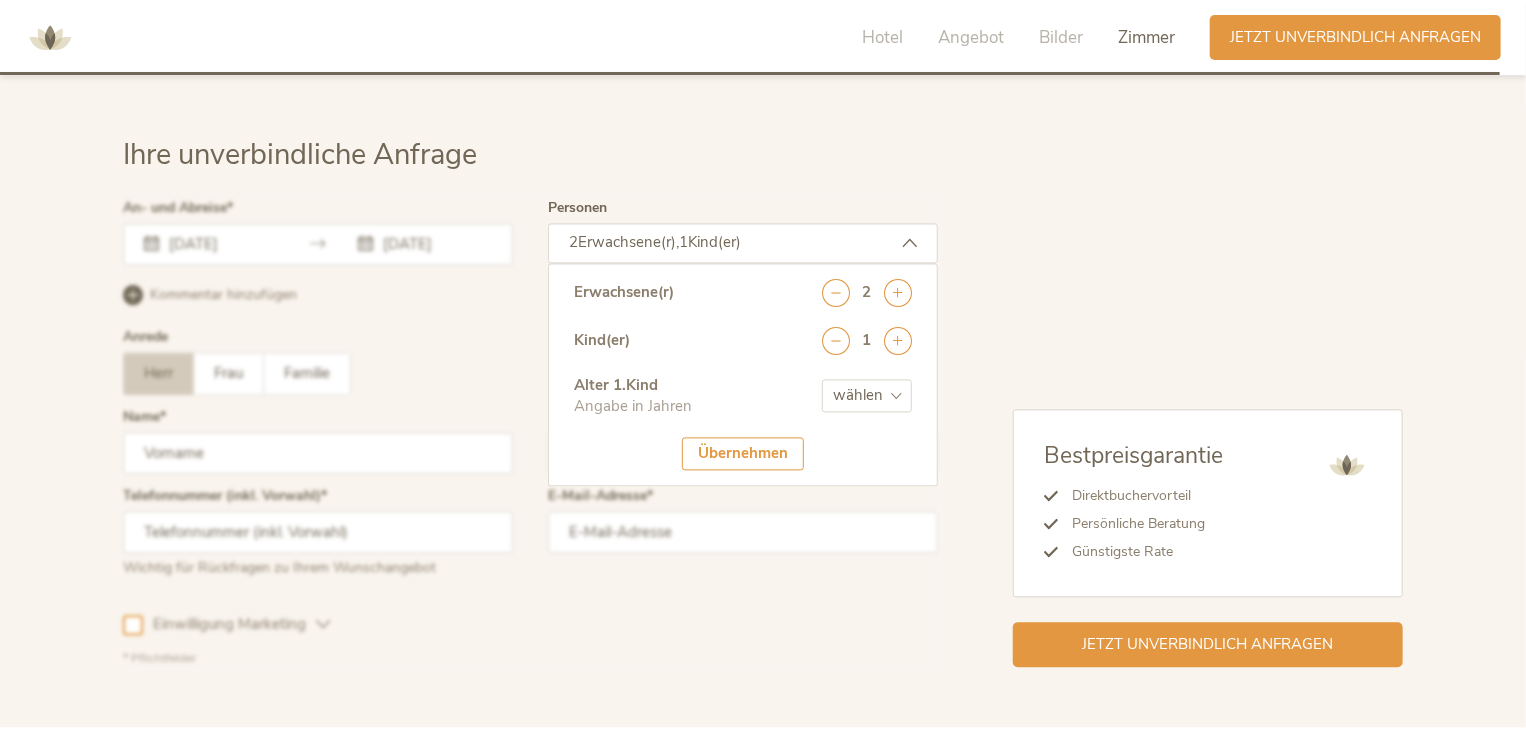 click on "wählen   0 1 2 3 4 5 6 7 8 9 10 11 12 13 14 15 16 17" at bounding box center [867, 395] 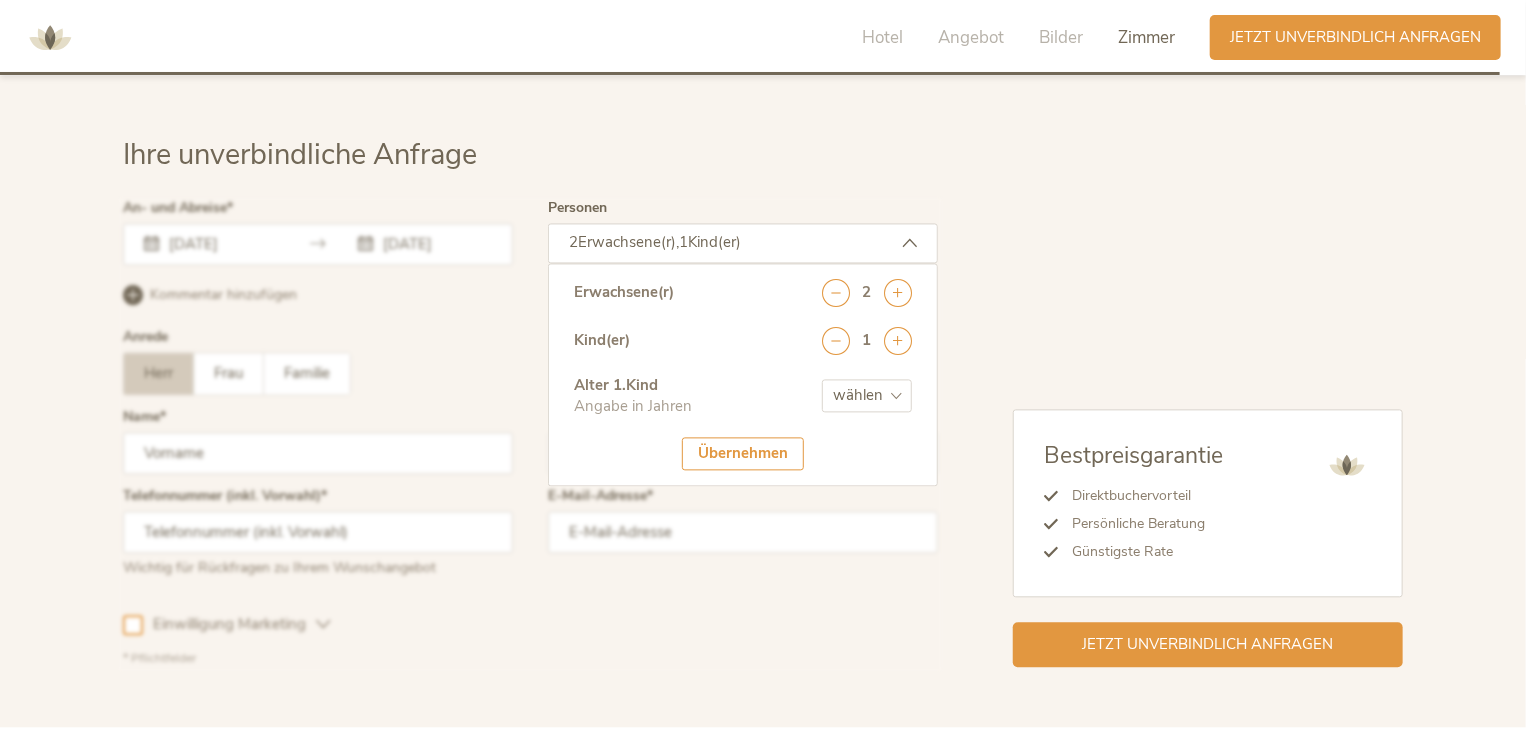 select on "8" 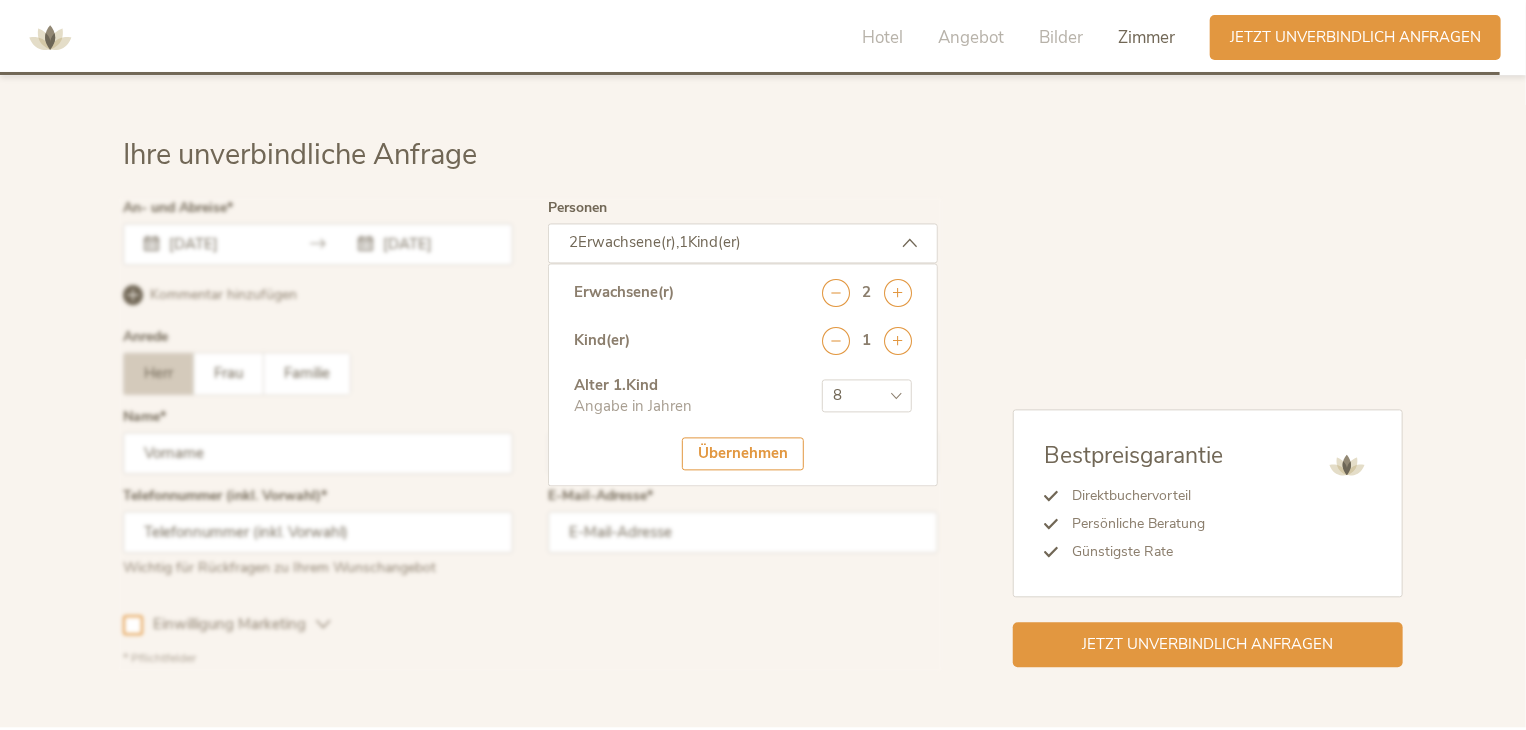 click on "wählen   0 1 2 3 4 5 6 7 8 9 10 11 12 13 14 15 16 17" at bounding box center [867, 395] 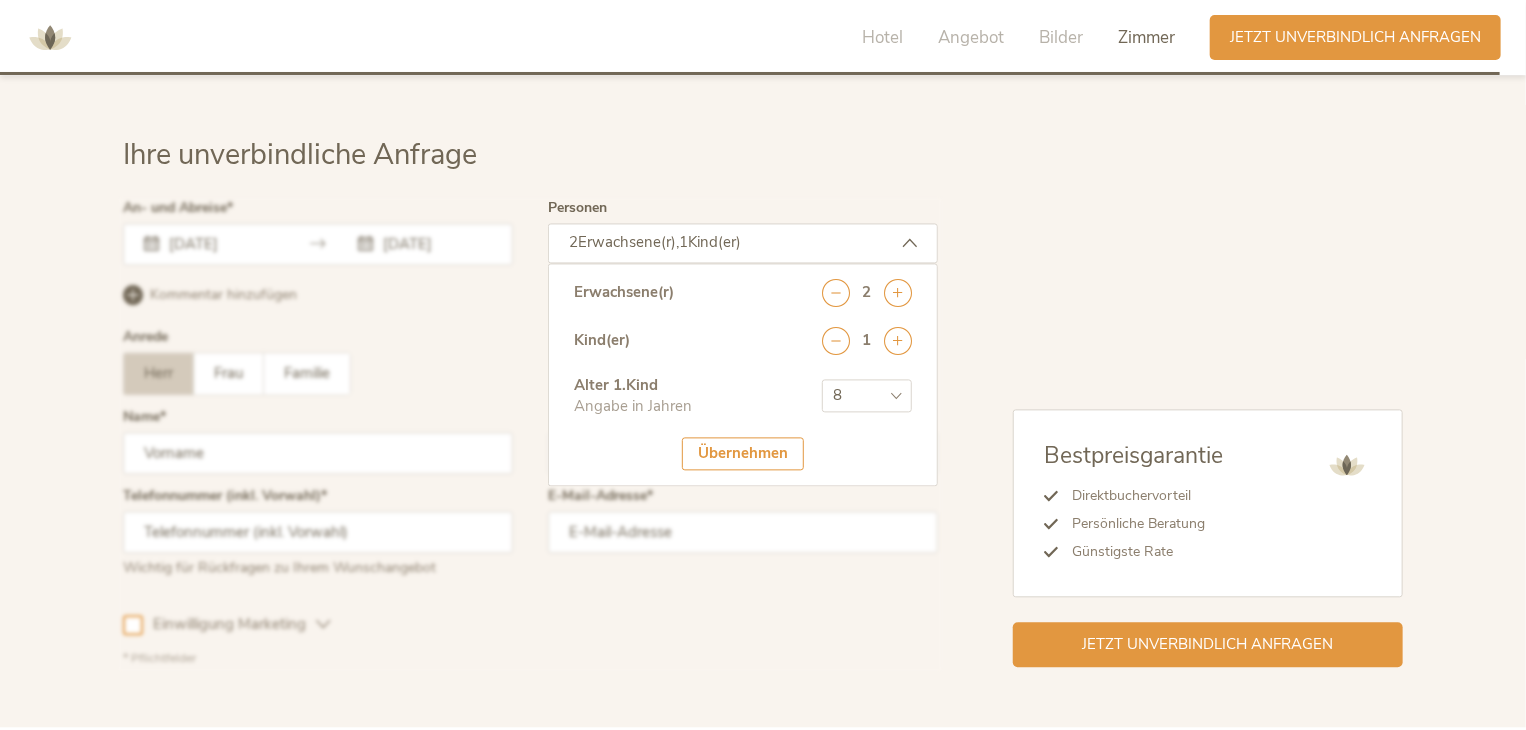 click on "Übernehmen" at bounding box center [743, 453] 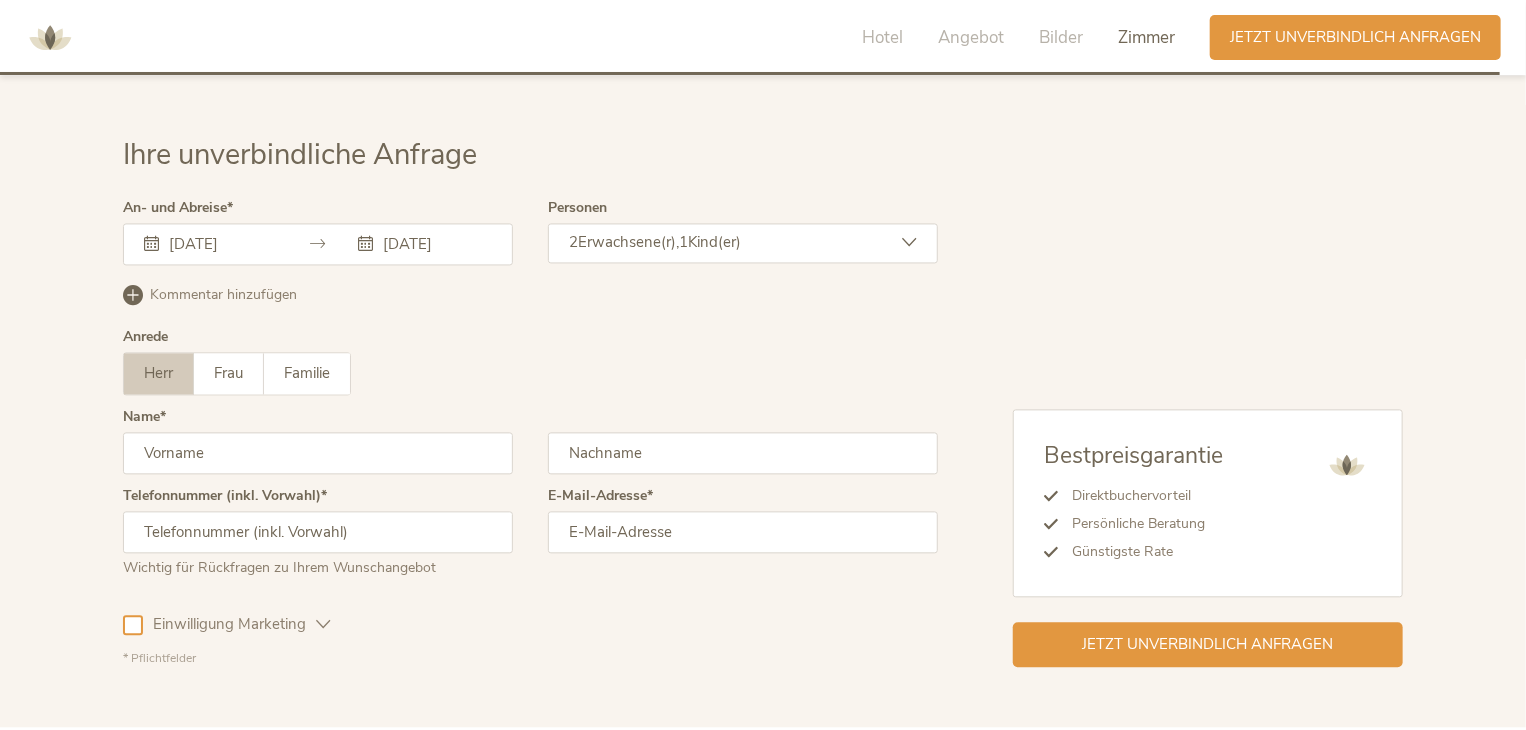 click at bounding box center (318, 453) 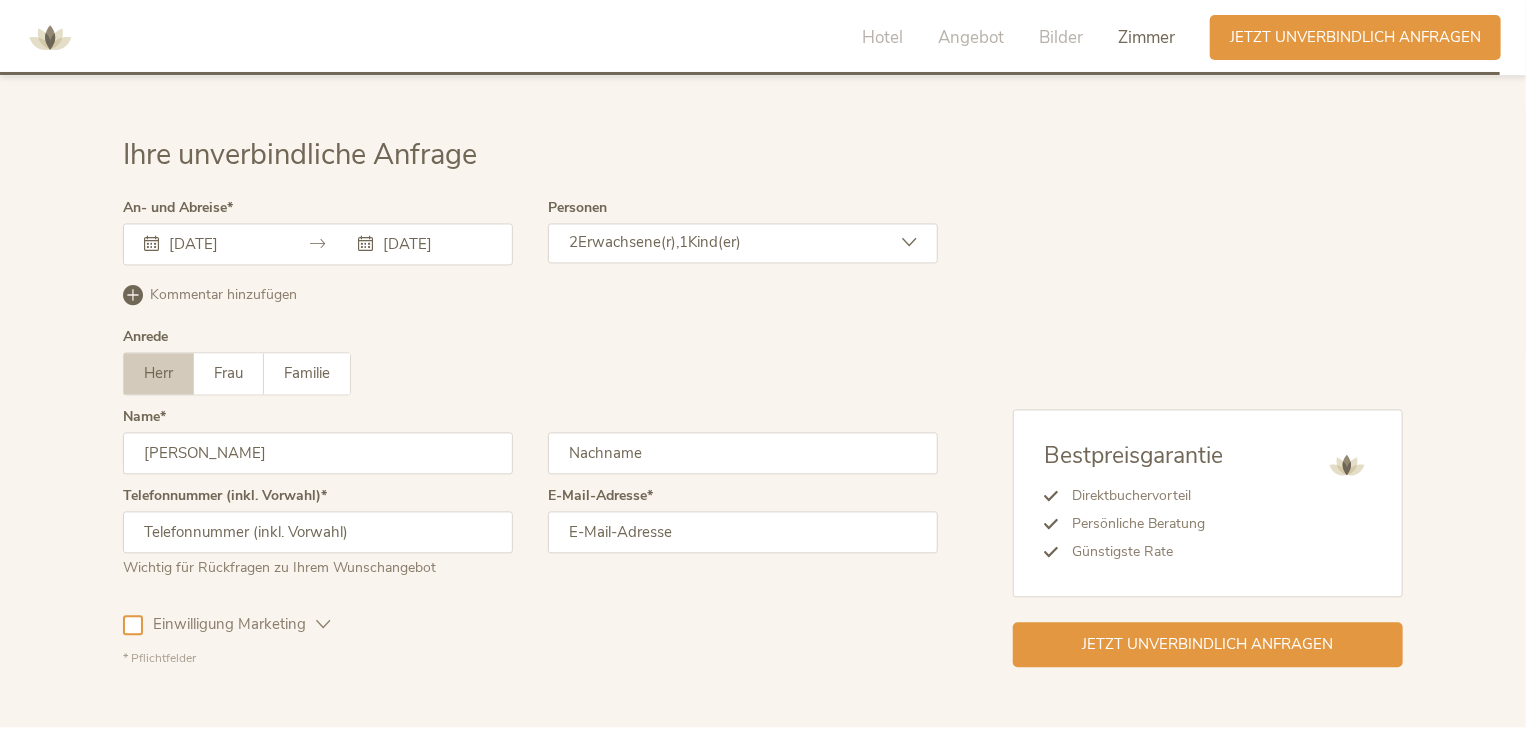 type on "Daniela" 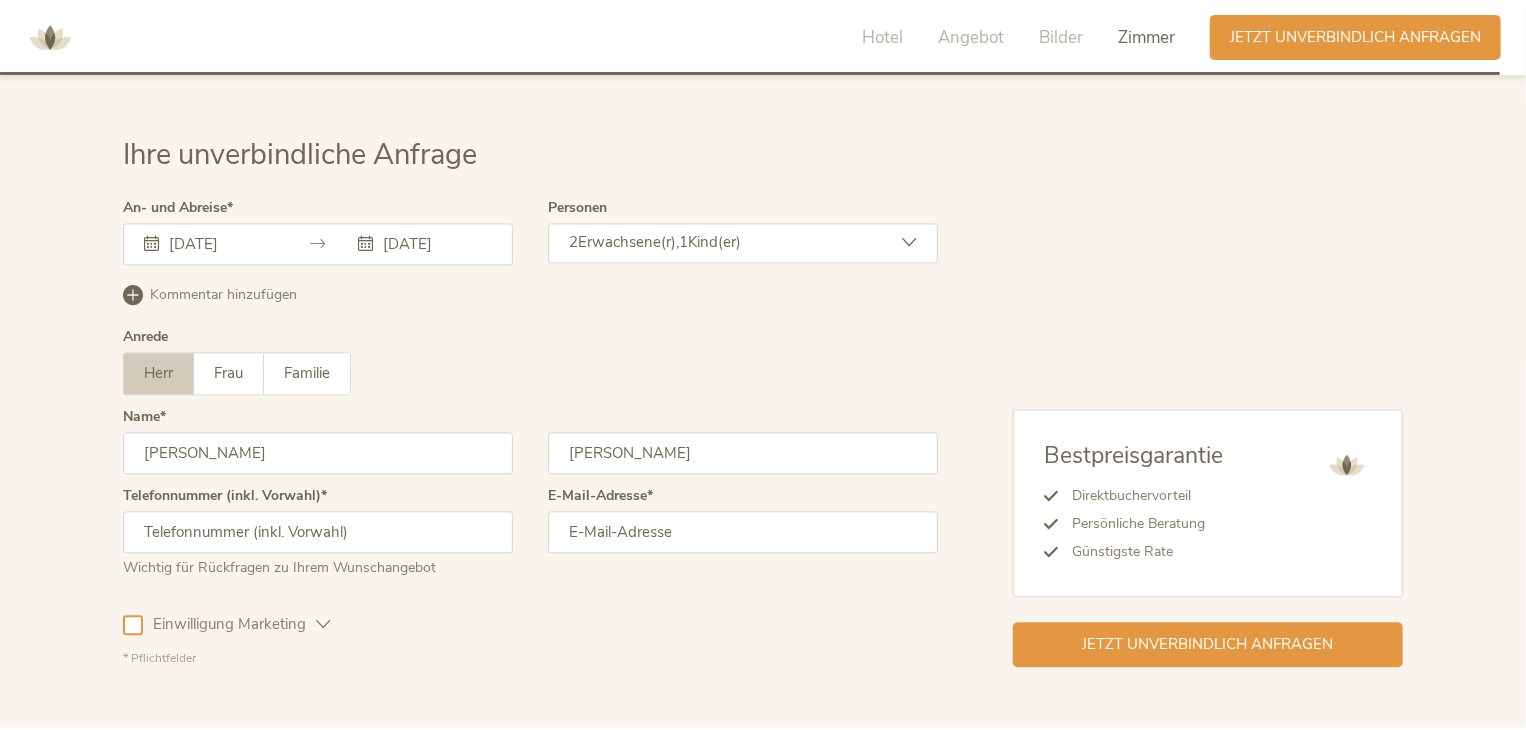 type on "Koch" 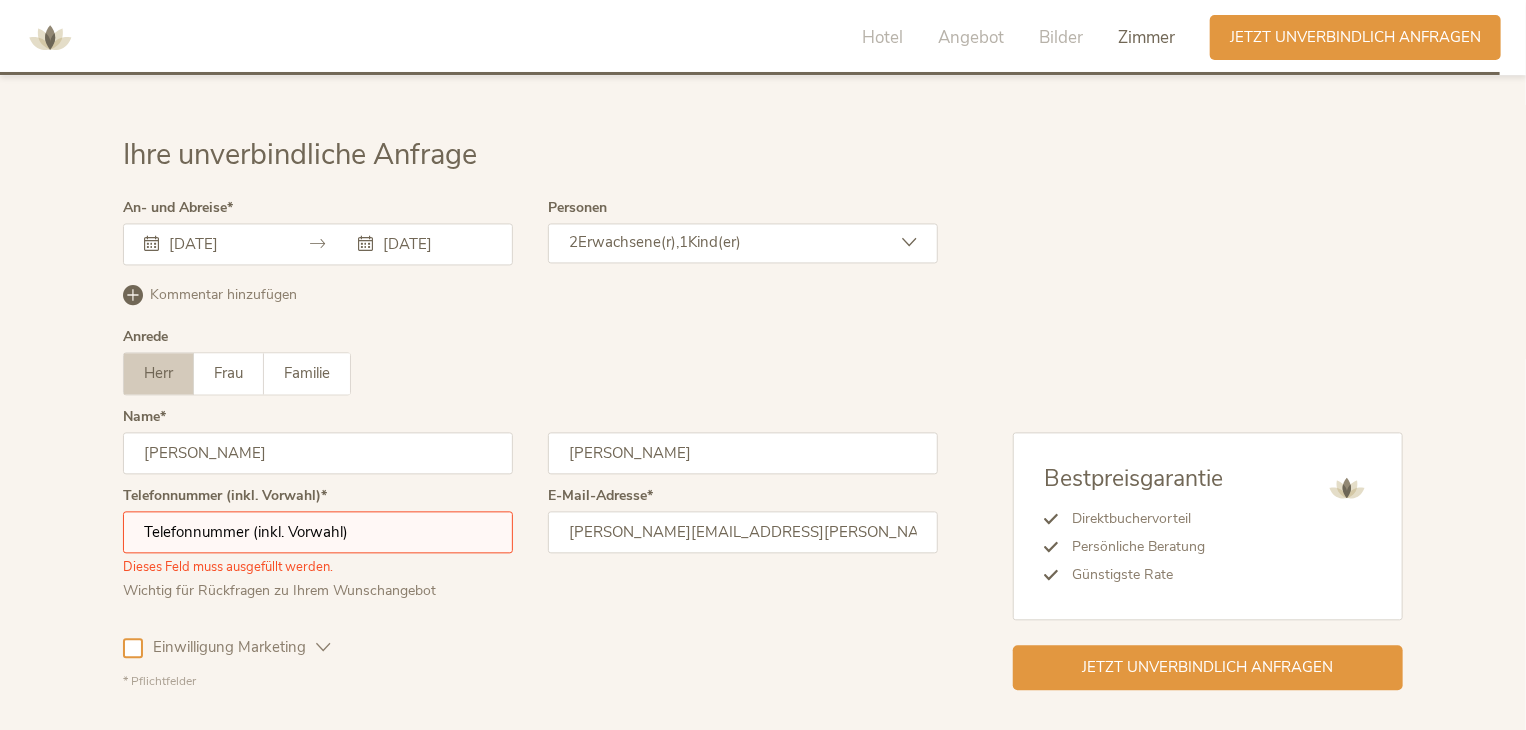 type on "raab.daniela@web.de" 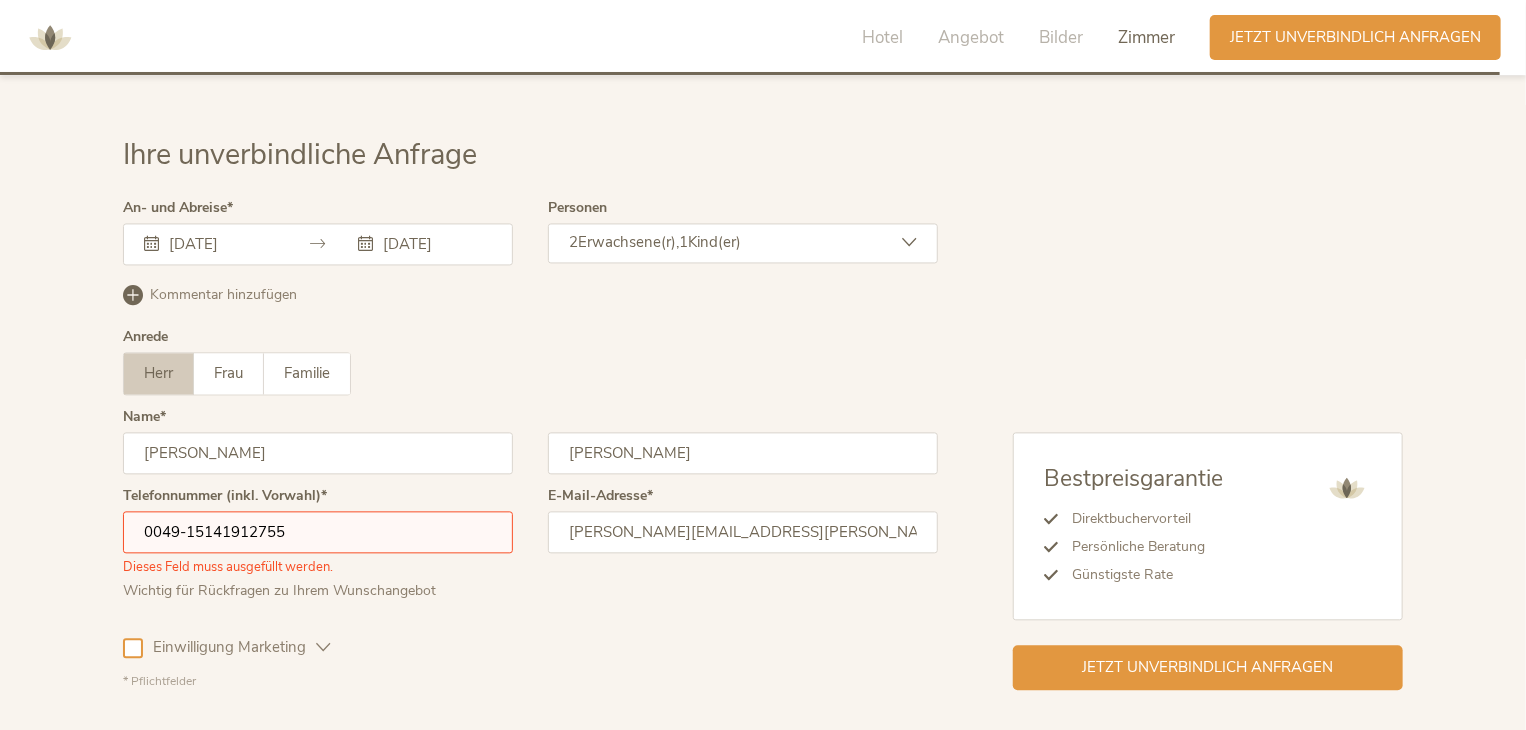 type on "0049-15141912755" 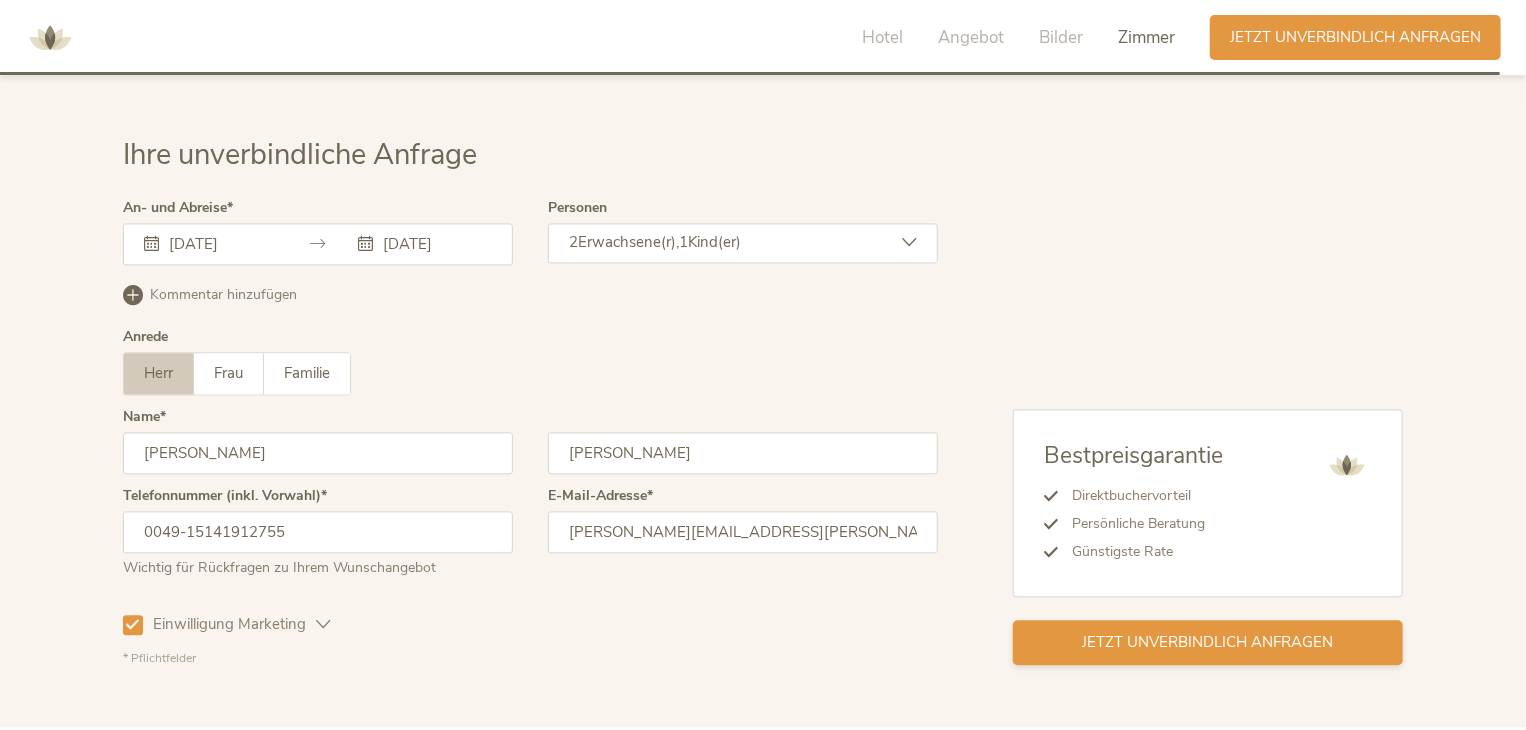 click on "Jetzt unverbindlich anfragen" at bounding box center (1208, 642) 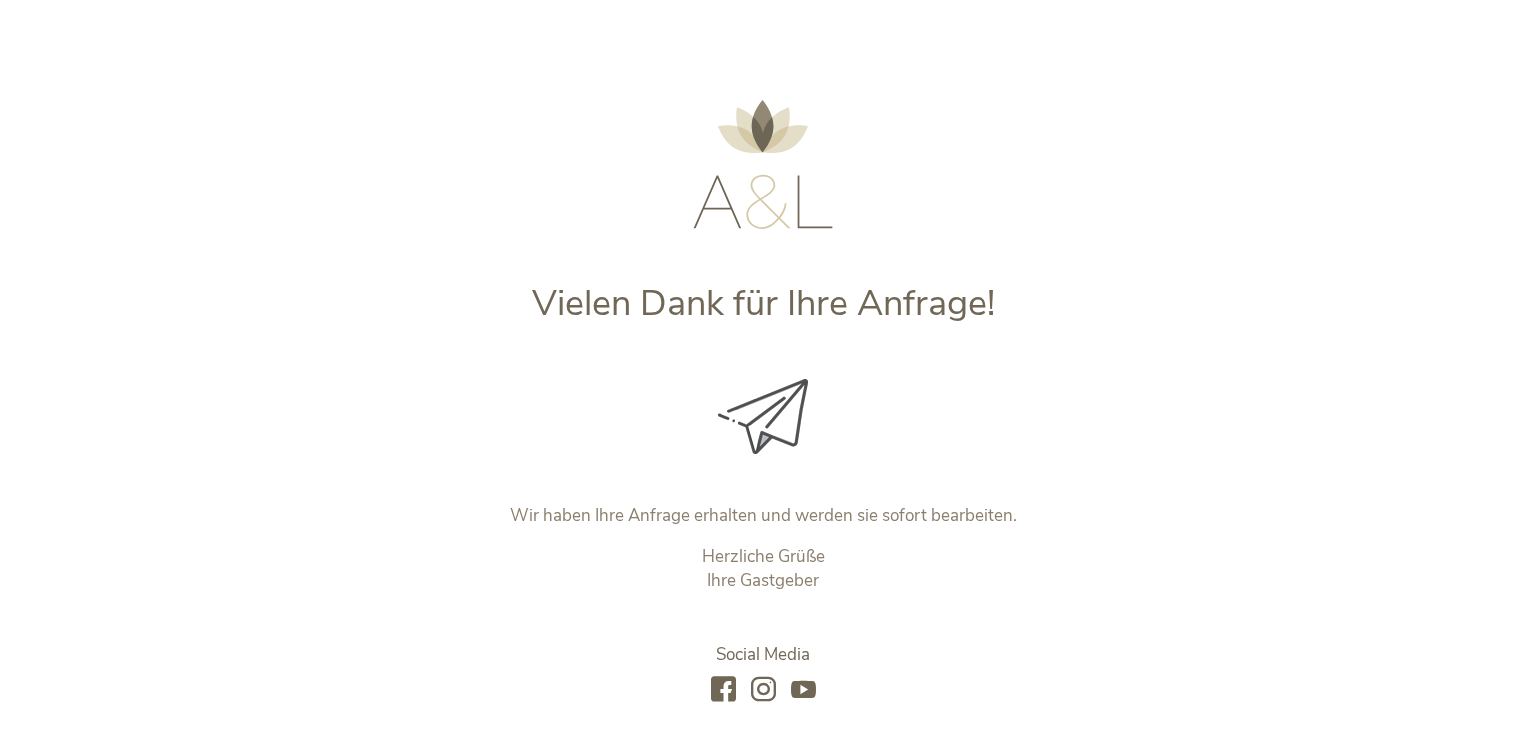 scroll, scrollTop: 0, scrollLeft: 0, axis: both 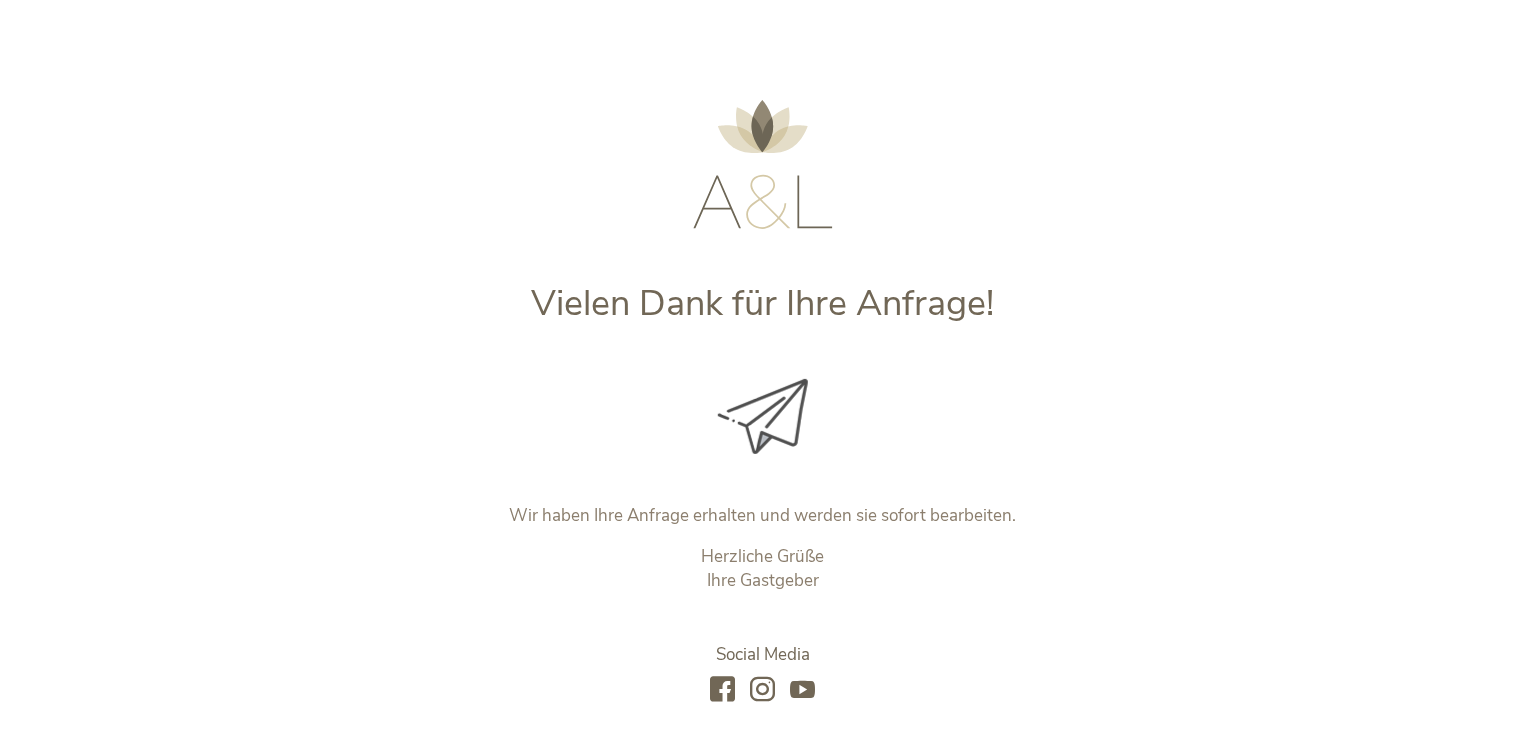 click at bounding box center (763, 164) 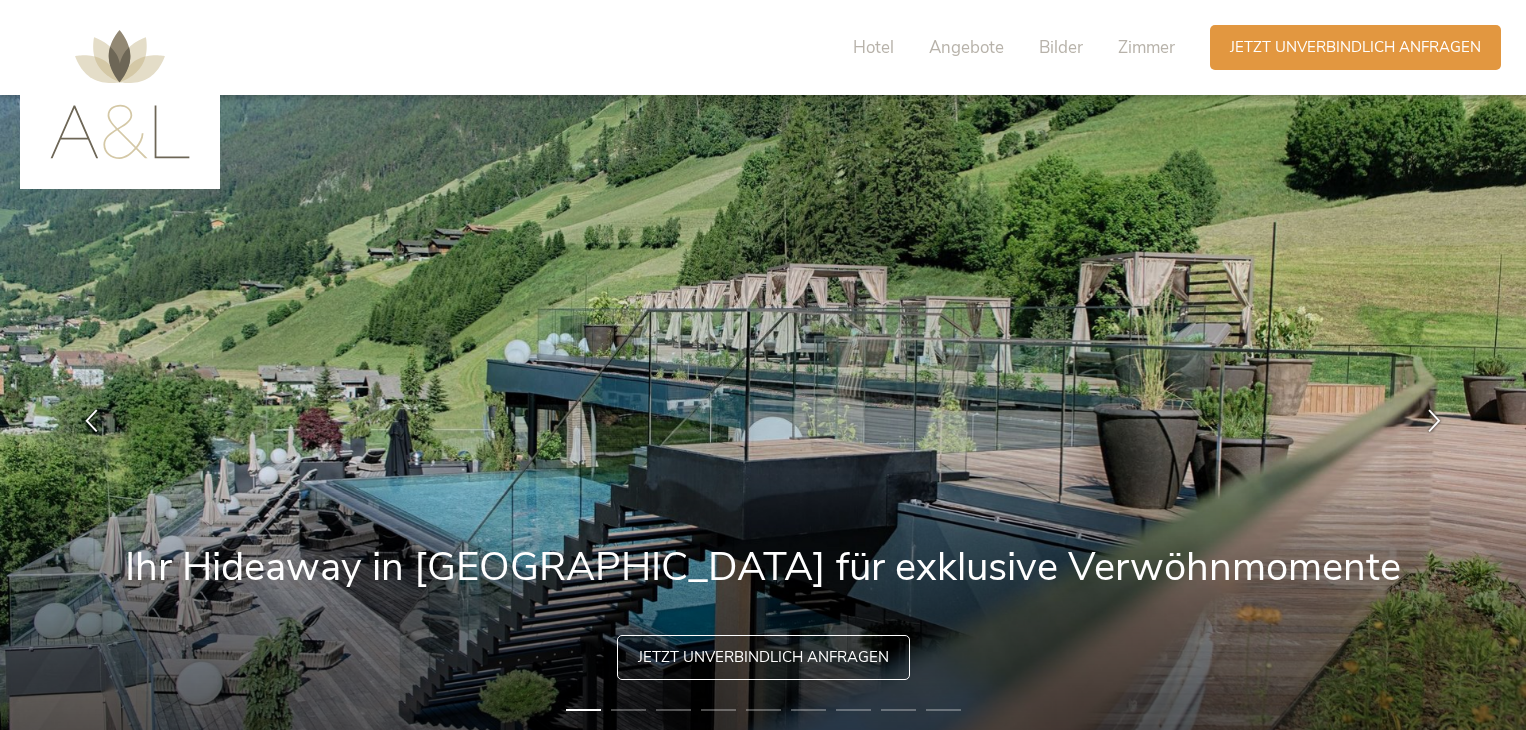 scroll, scrollTop: 0, scrollLeft: 0, axis: both 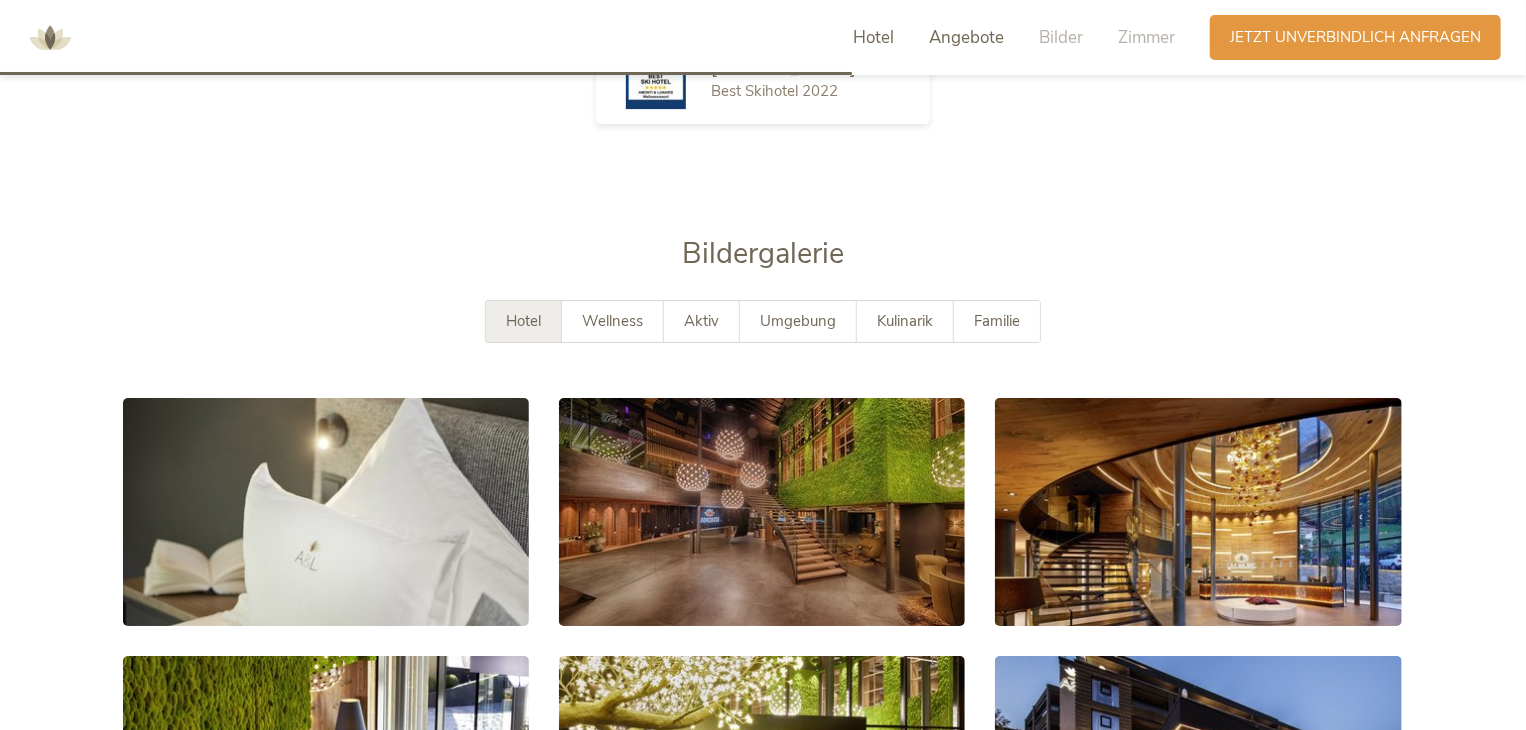 click on "Hotel" at bounding box center (873, 37) 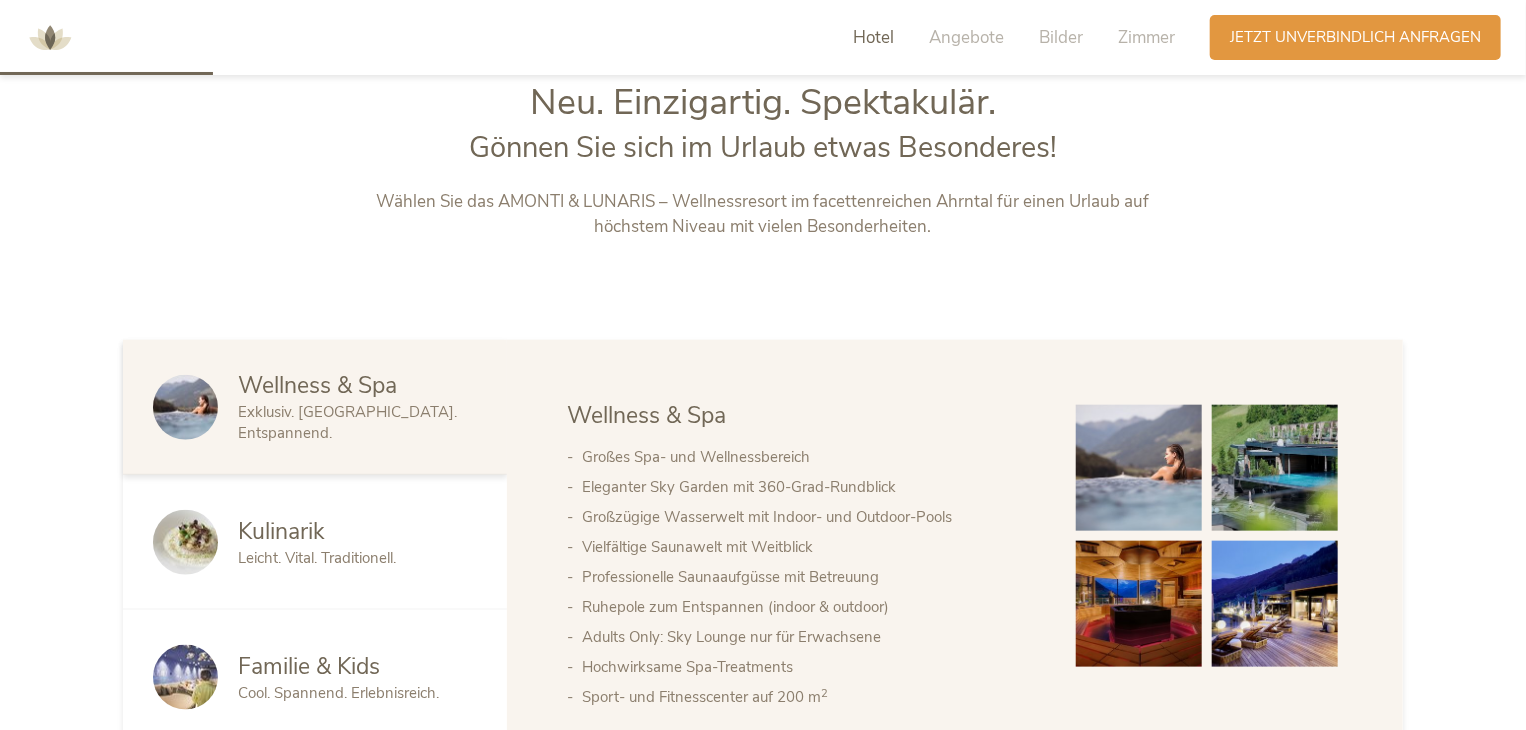 scroll, scrollTop: 814, scrollLeft: 0, axis: vertical 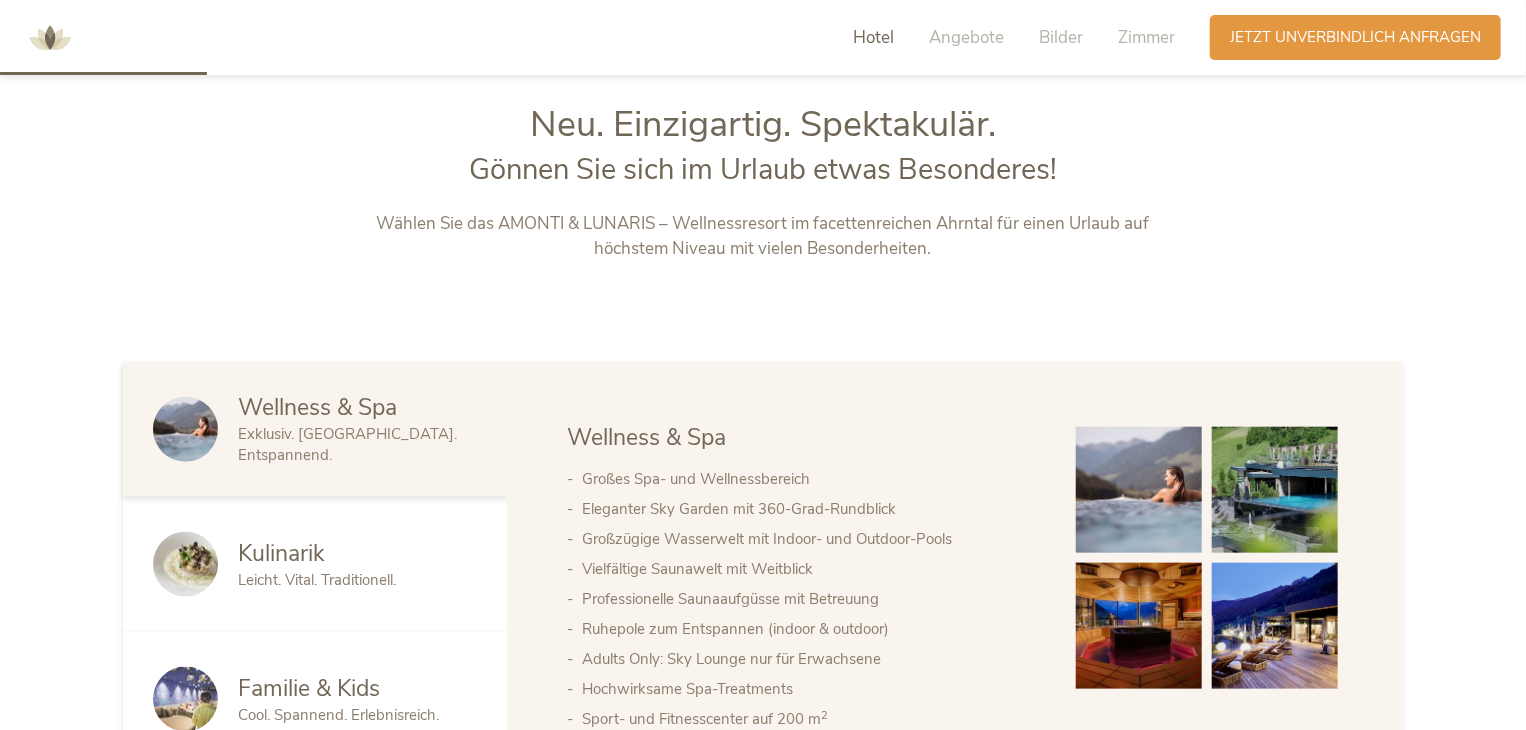 click on "Hotel" at bounding box center [873, 37] 